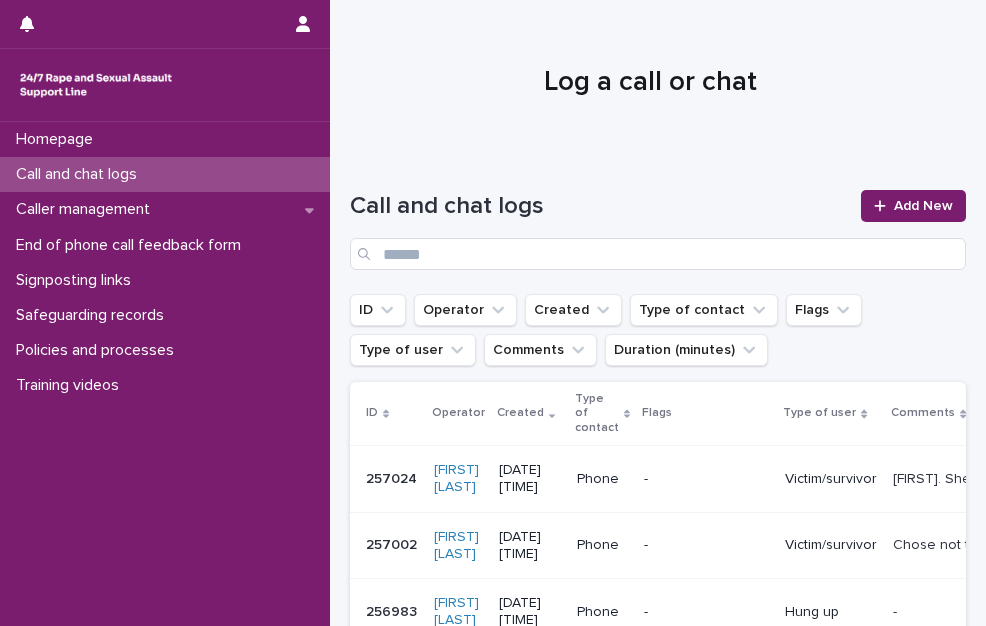 scroll, scrollTop: 0, scrollLeft: 0, axis: both 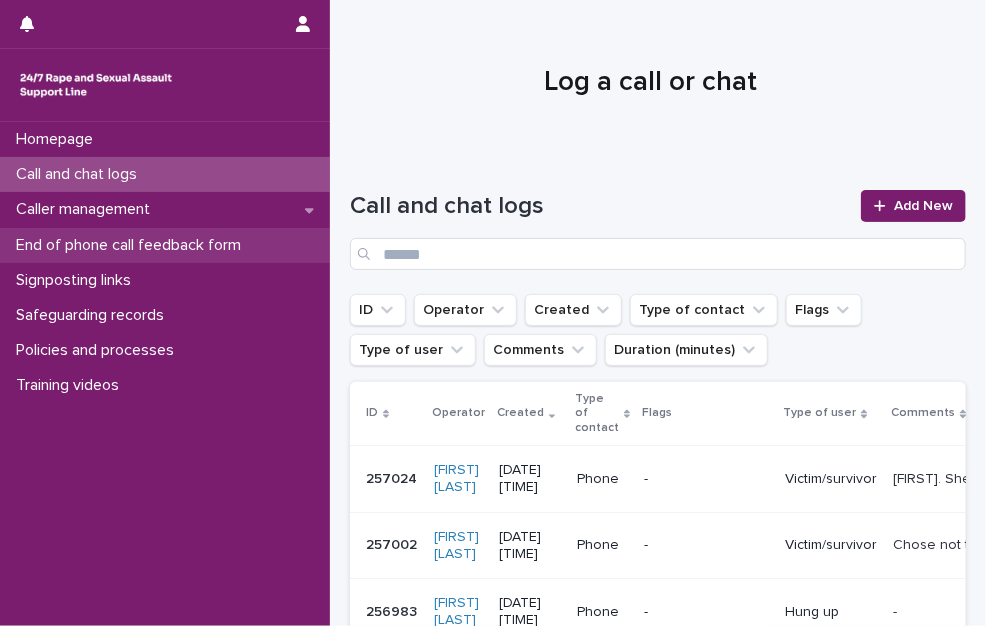 click on "End of phone call feedback form" at bounding box center (132, 245) 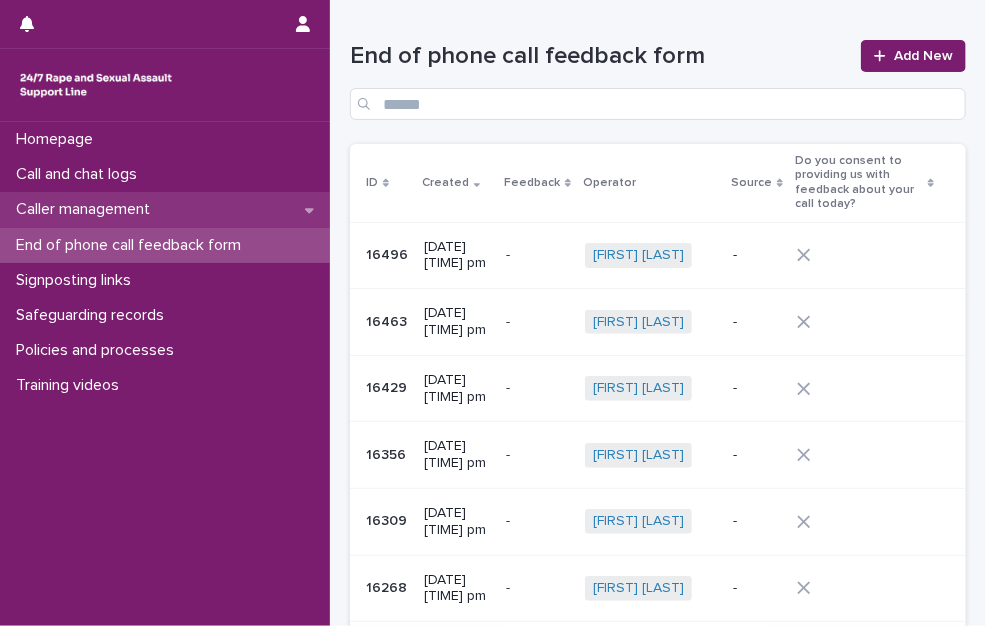 click on "Caller management" at bounding box center (165, 209) 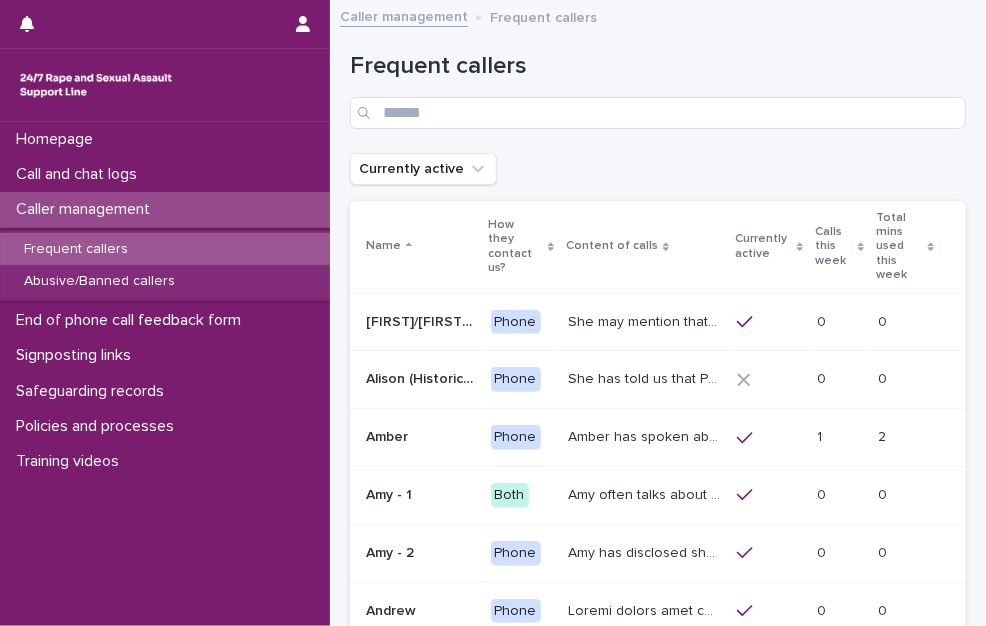 click on "Frequent callers" at bounding box center [165, 249] 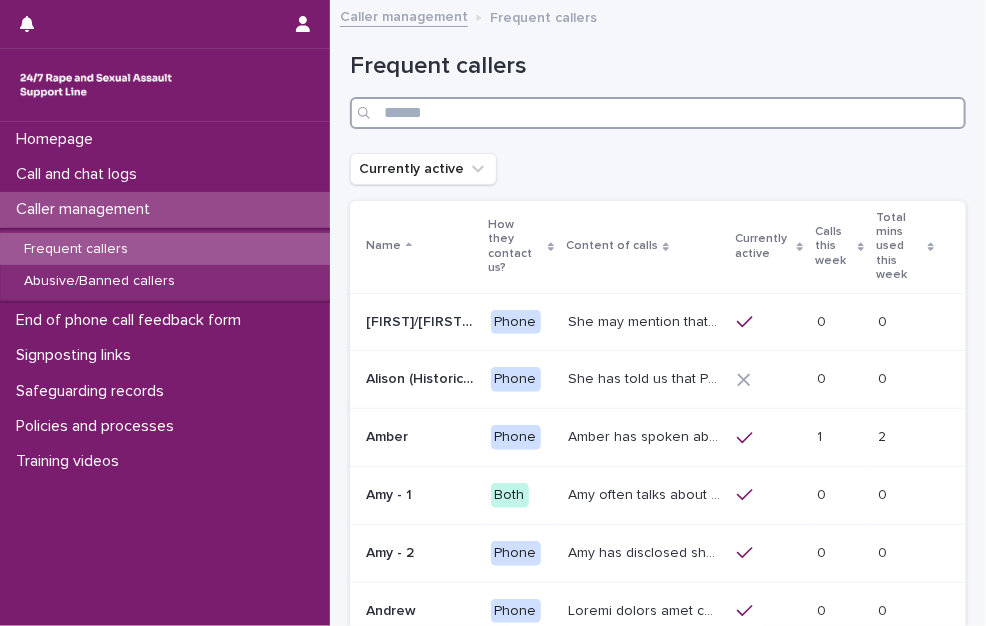 click at bounding box center (658, 113) 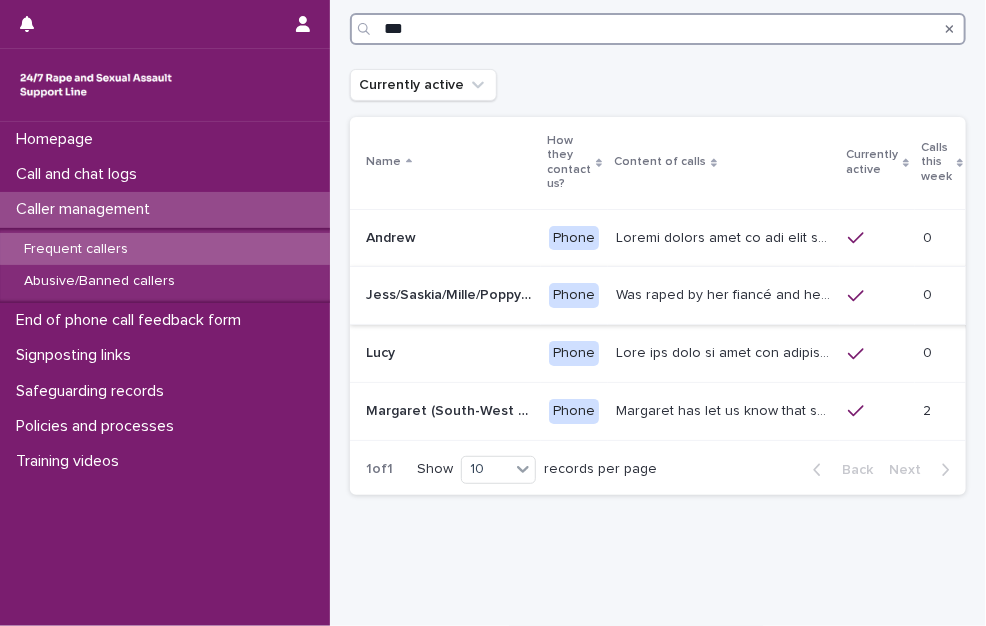 scroll, scrollTop: 86, scrollLeft: 0, axis: vertical 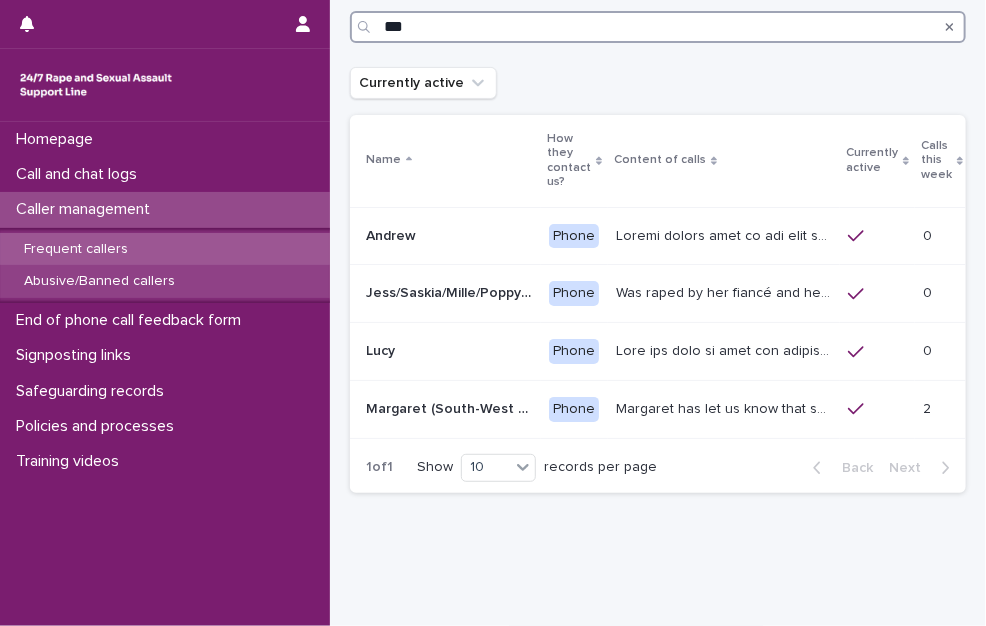 type on "***" 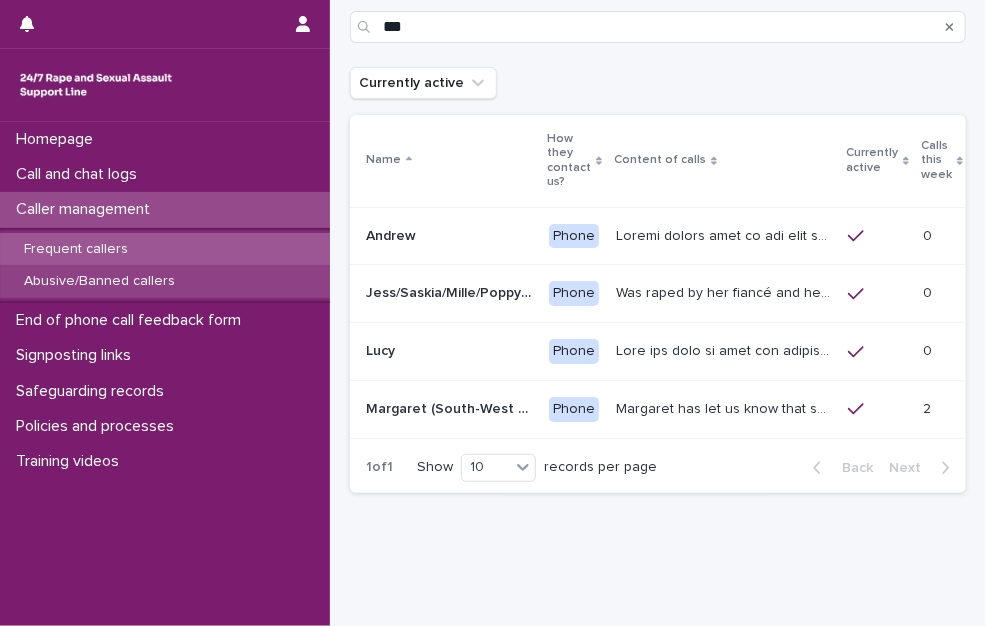 click on "Abusive/Banned callers" at bounding box center [99, 281] 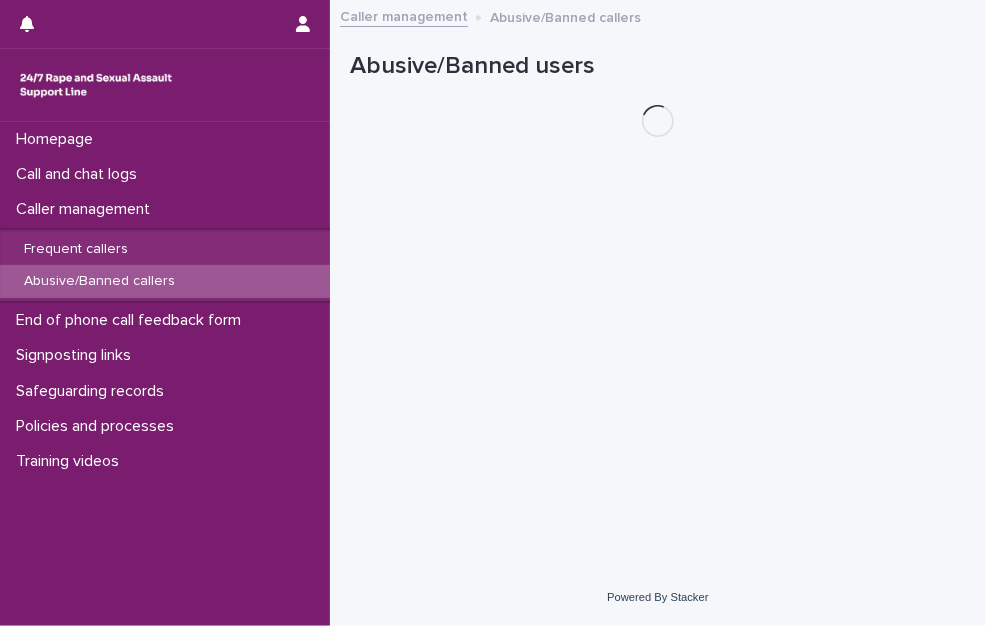 scroll, scrollTop: 0, scrollLeft: 0, axis: both 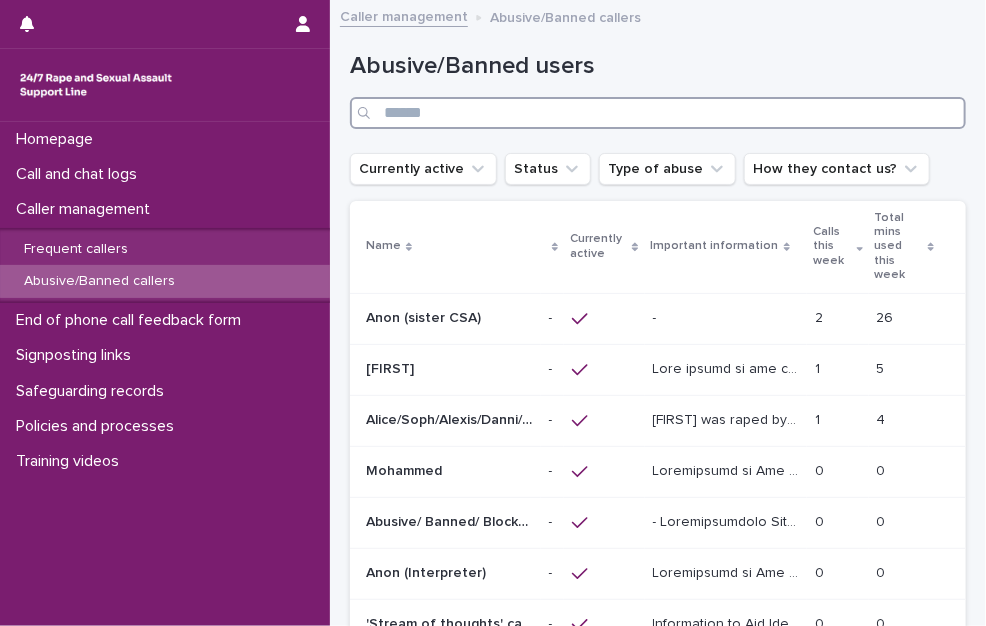 click at bounding box center [658, 113] 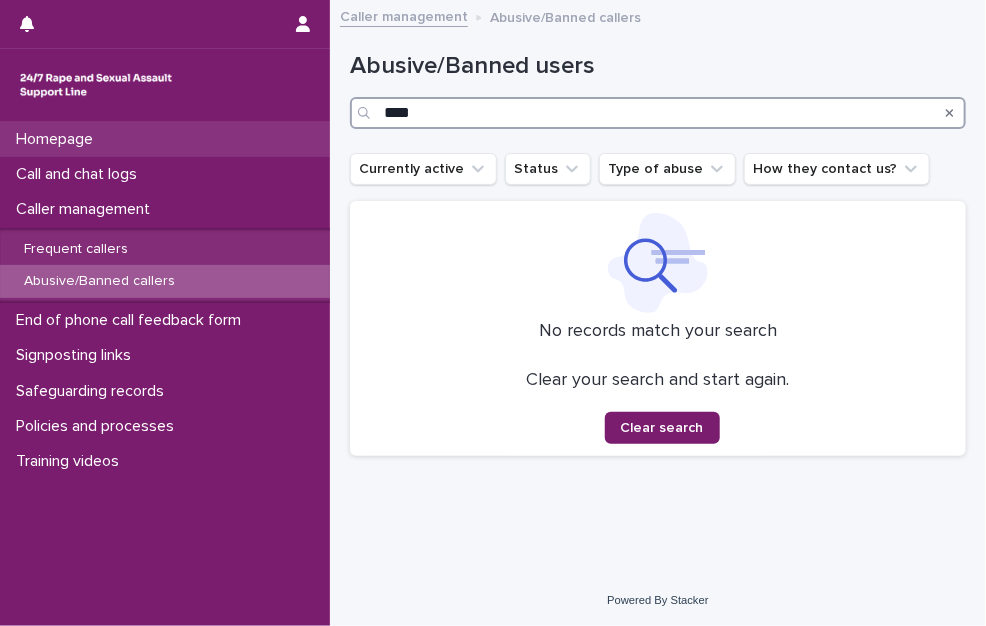 drag, startPoint x: 548, startPoint y: 113, endPoint x: 254, endPoint y: 141, distance: 295.33032 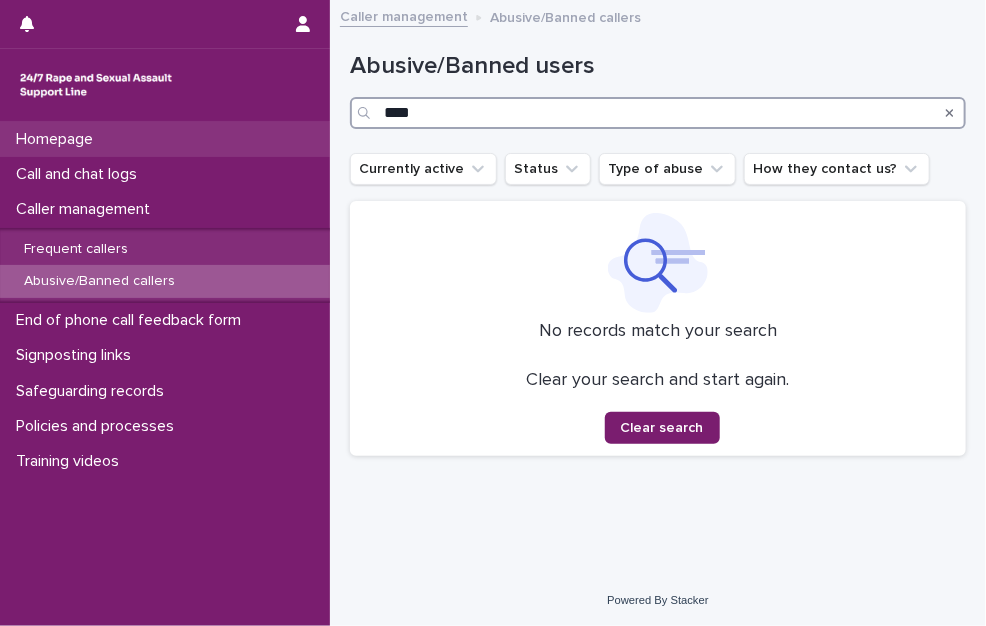 click on "Homepage Call and chat logs Caller management Frequent callers Abusive/Banned callers End of phone call feedback form Signposting links Safeguarding records Policies and processes Training videos Caller management Abusive/Banned callers Loading... Saving… Loading... Saving… Abusive/Banned users **** Currently active Status Type of abuse How they contact us? No records match your search Clear your search and start again. Clear search Powered By Stacker" at bounding box center (658, 314) 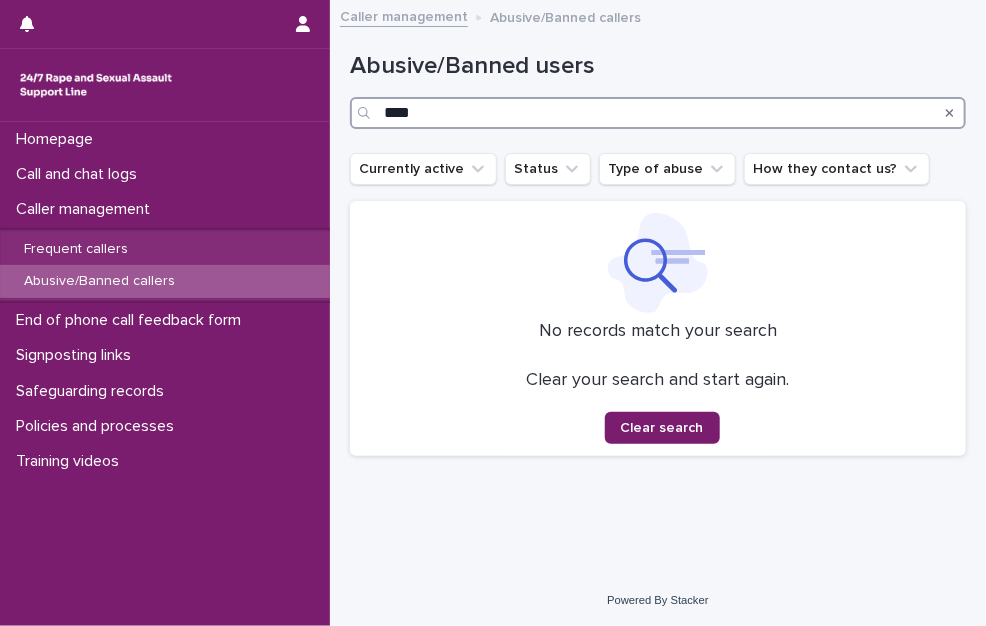 type on "****" 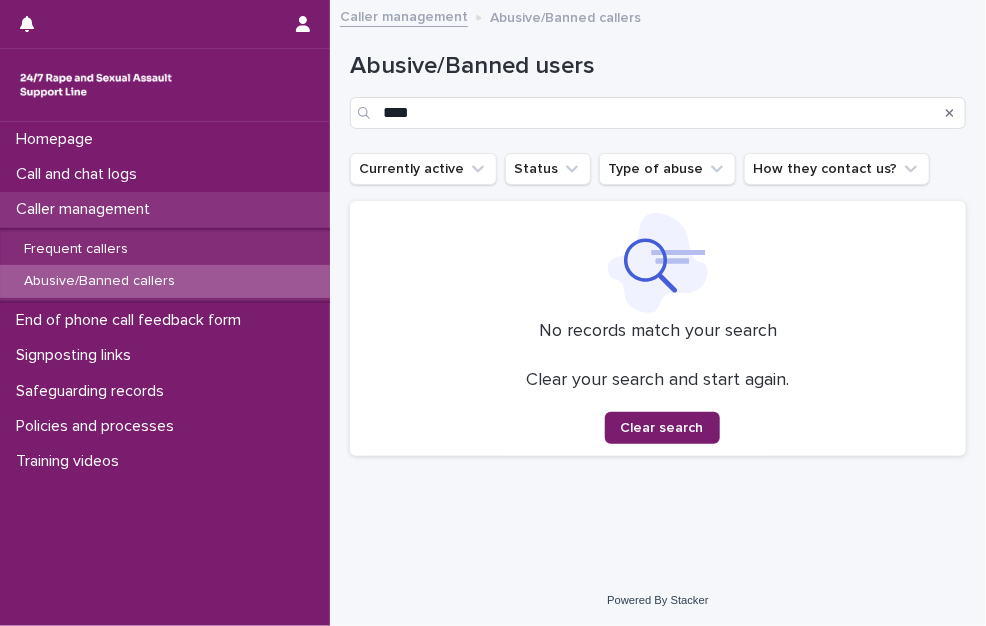 click on "Caller management" at bounding box center [87, 209] 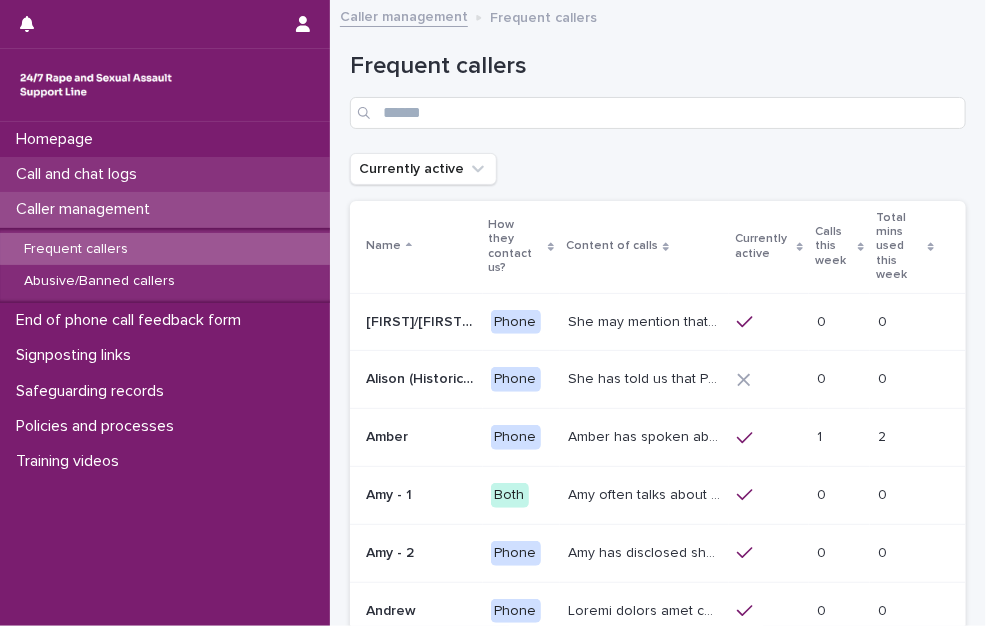 click on "Call and chat logs" at bounding box center [80, 174] 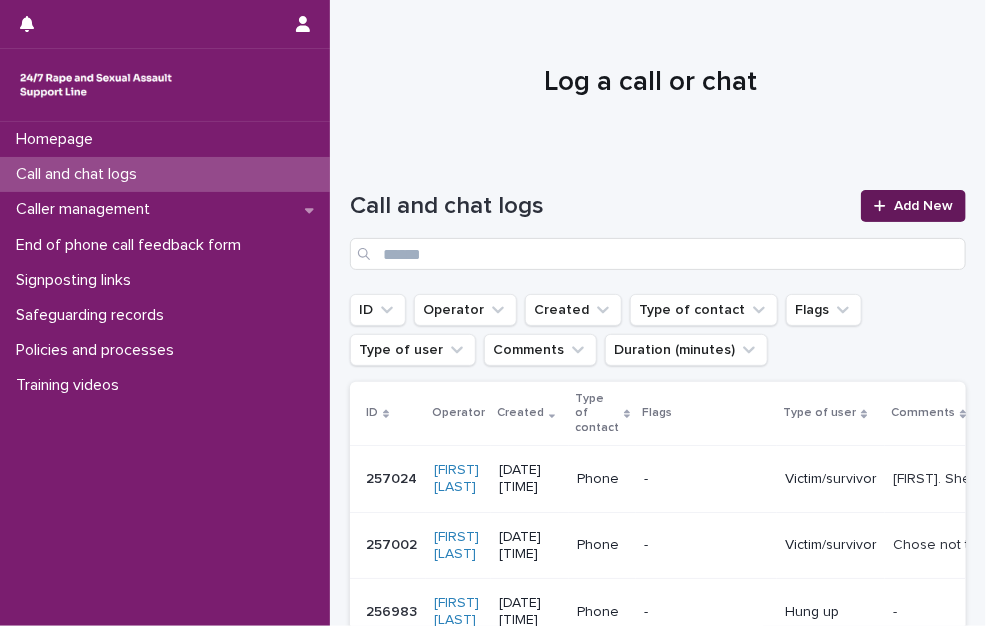 click on "Add New" at bounding box center [913, 206] 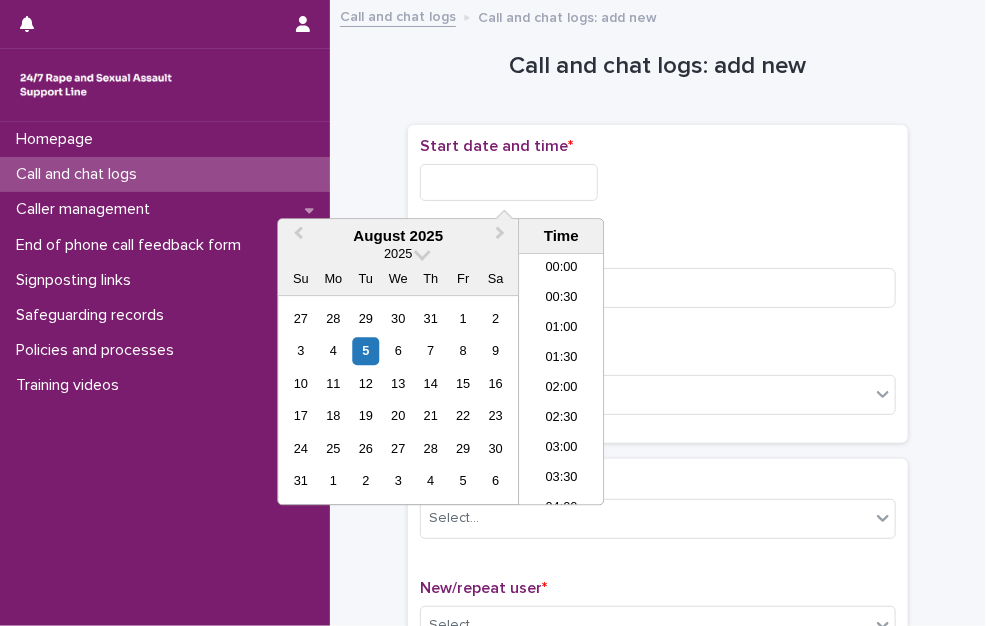 click at bounding box center (509, 182) 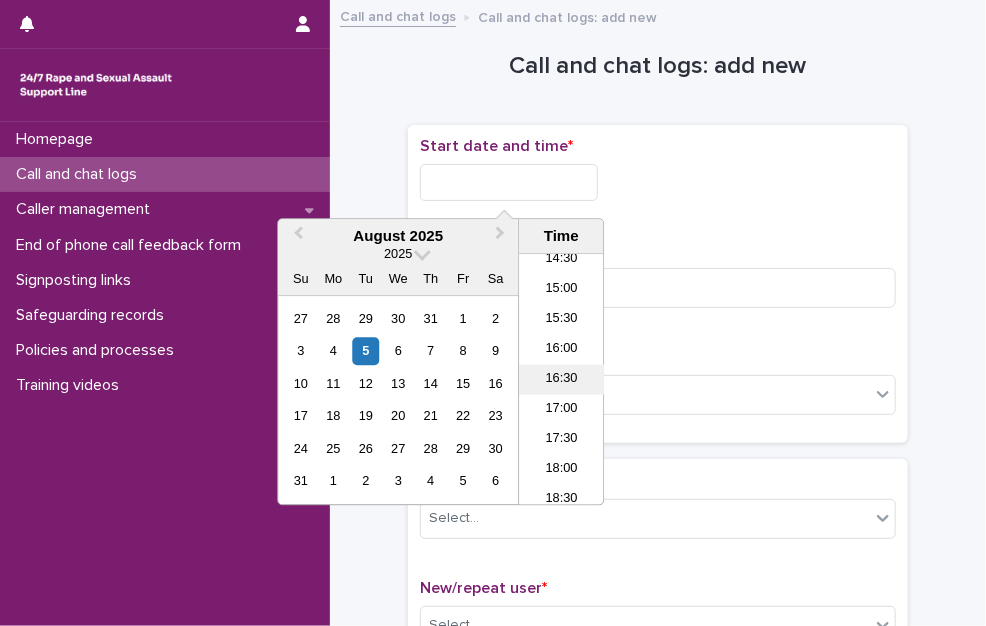 click on "16:30" at bounding box center [561, 380] 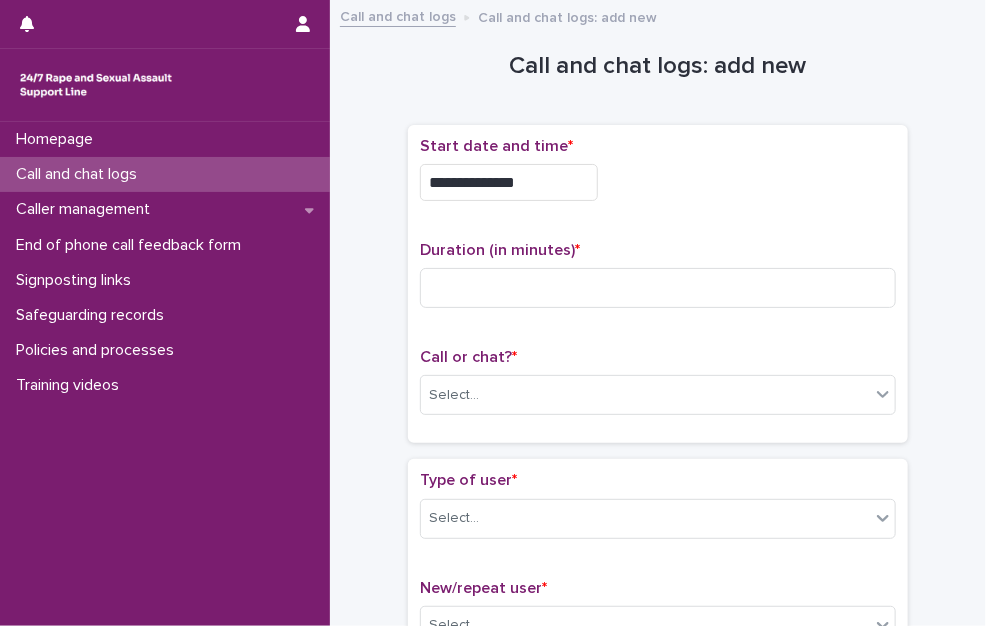 click on "**********" at bounding box center (509, 182) 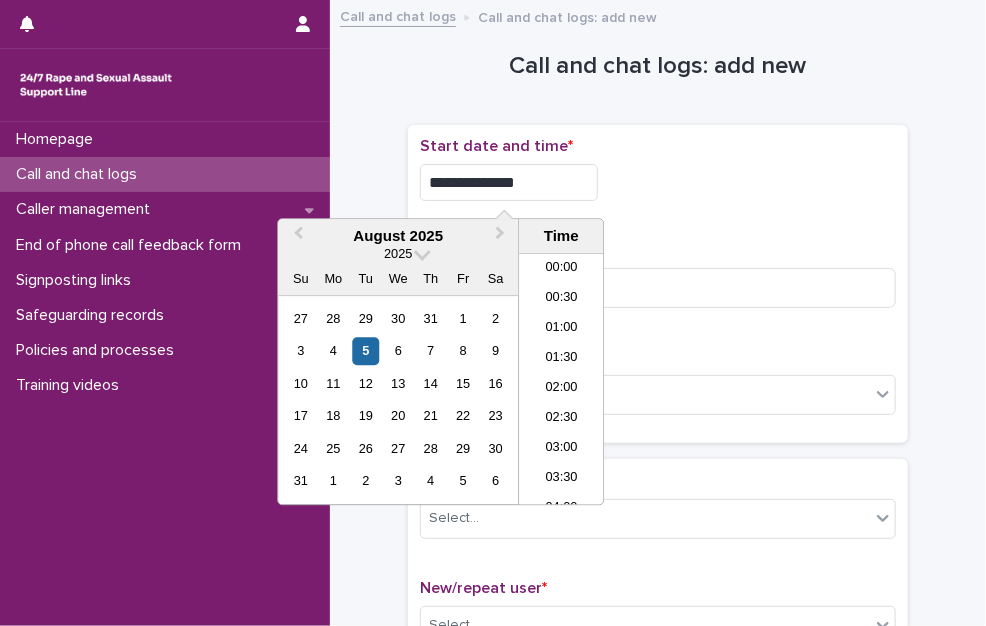 scroll, scrollTop: 880, scrollLeft: 0, axis: vertical 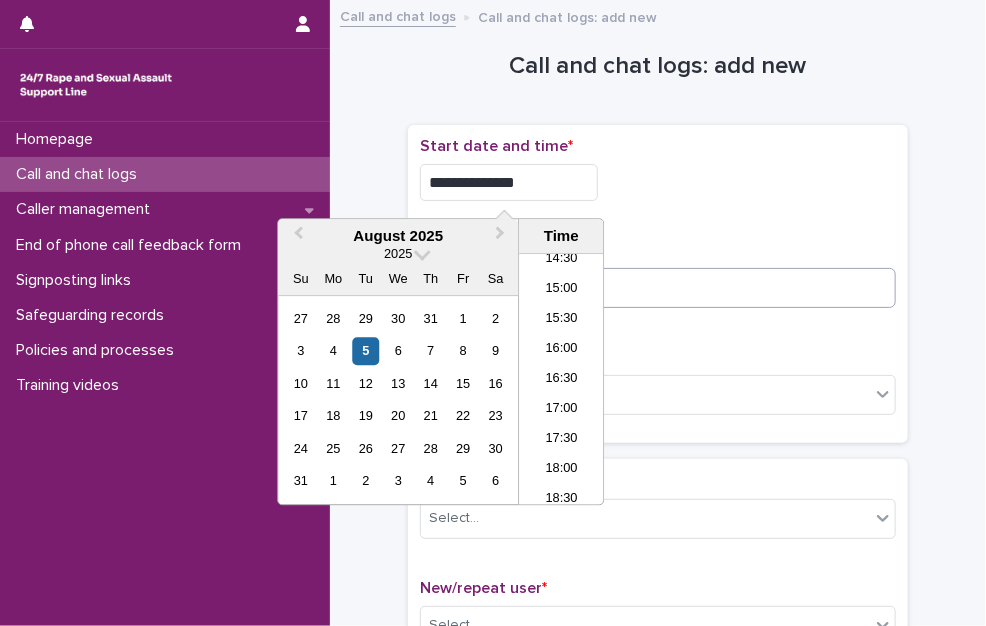 type on "**********" 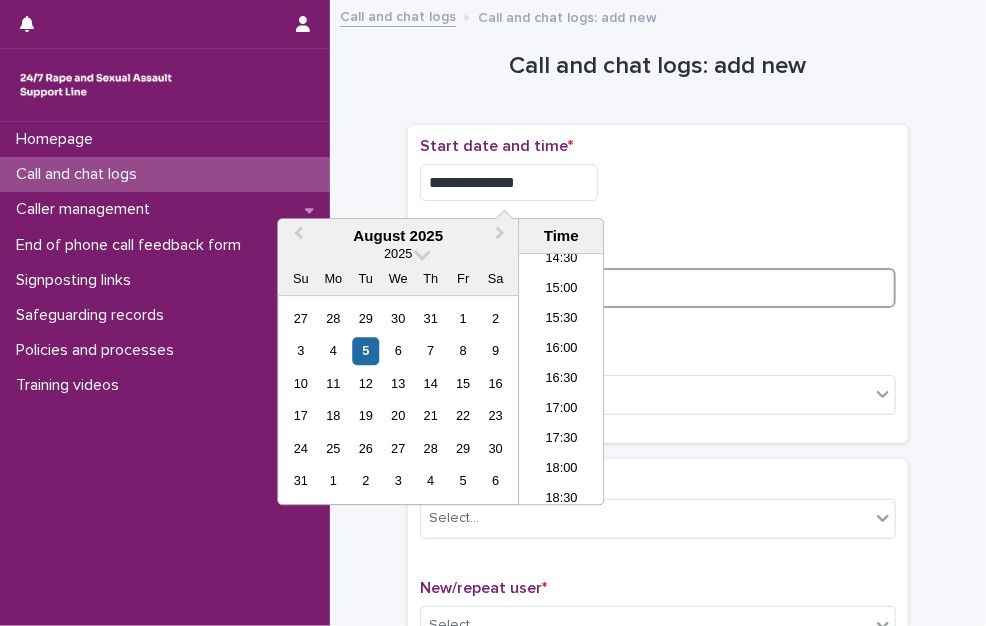 click at bounding box center (658, 288) 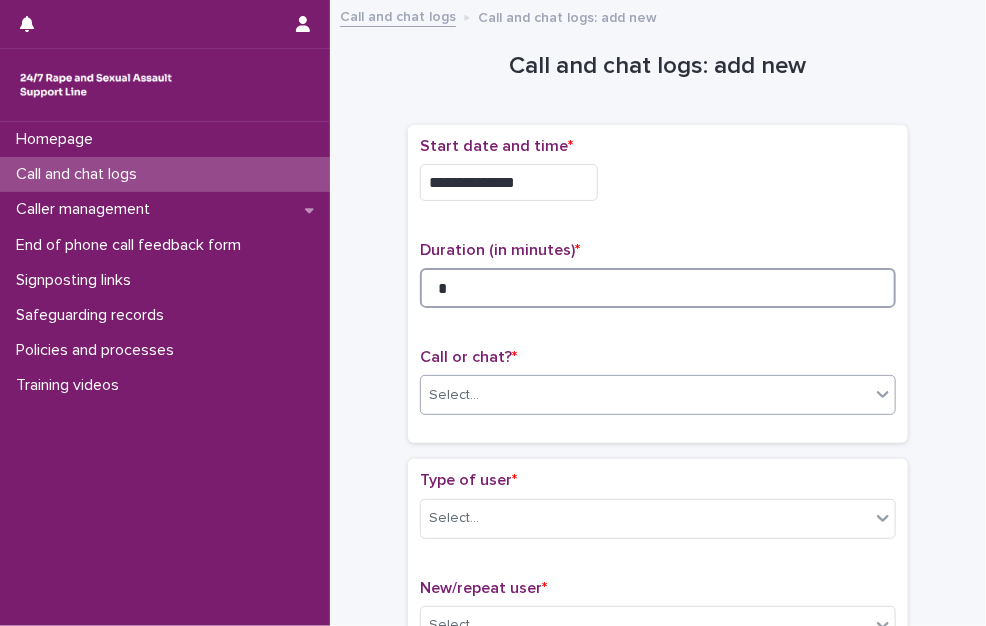 type on "*" 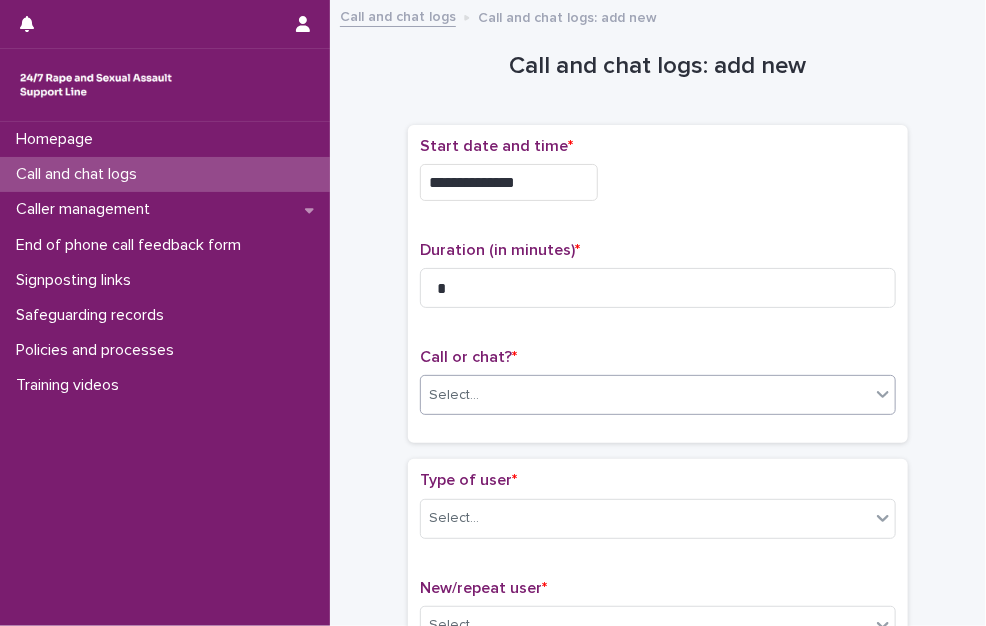 click on "Select..." at bounding box center (645, 395) 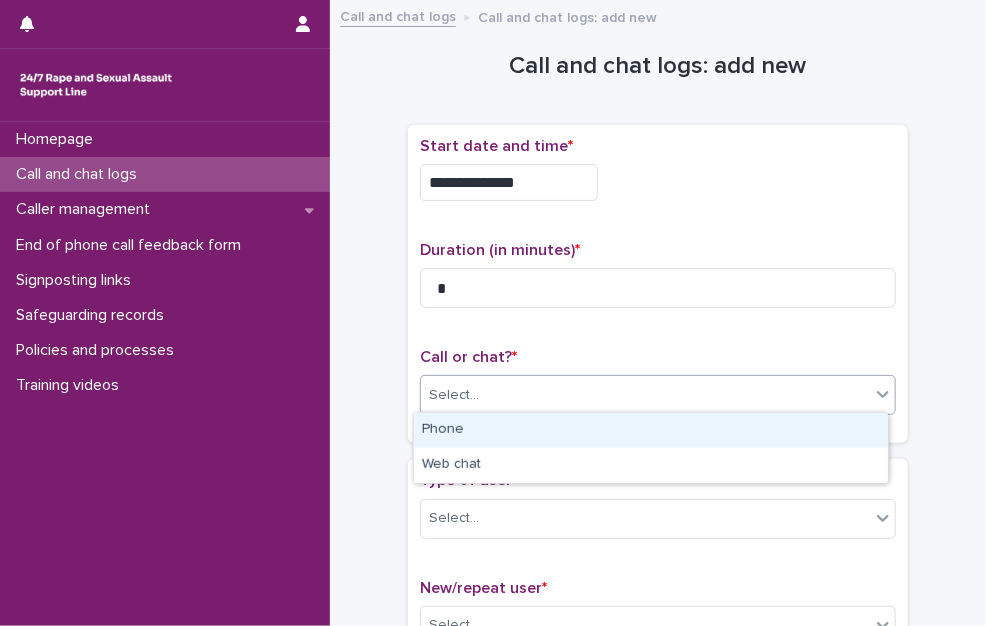 drag, startPoint x: 513, startPoint y: 421, endPoint x: 510, endPoint y: 433, distance: 12.369317 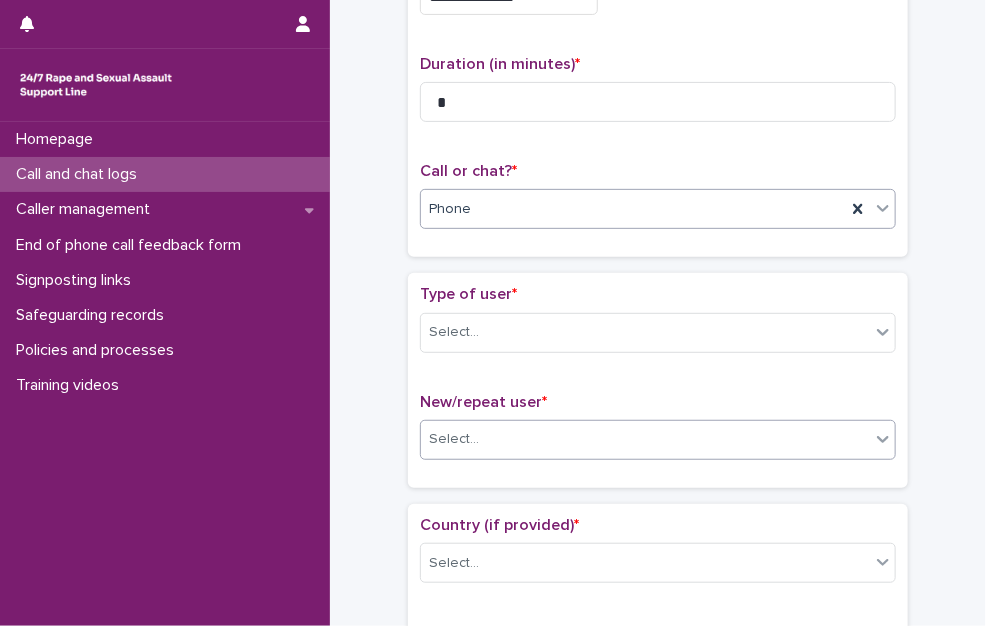 scroll, scrollTop: 200, scrollLeft: 0, axis: vertical 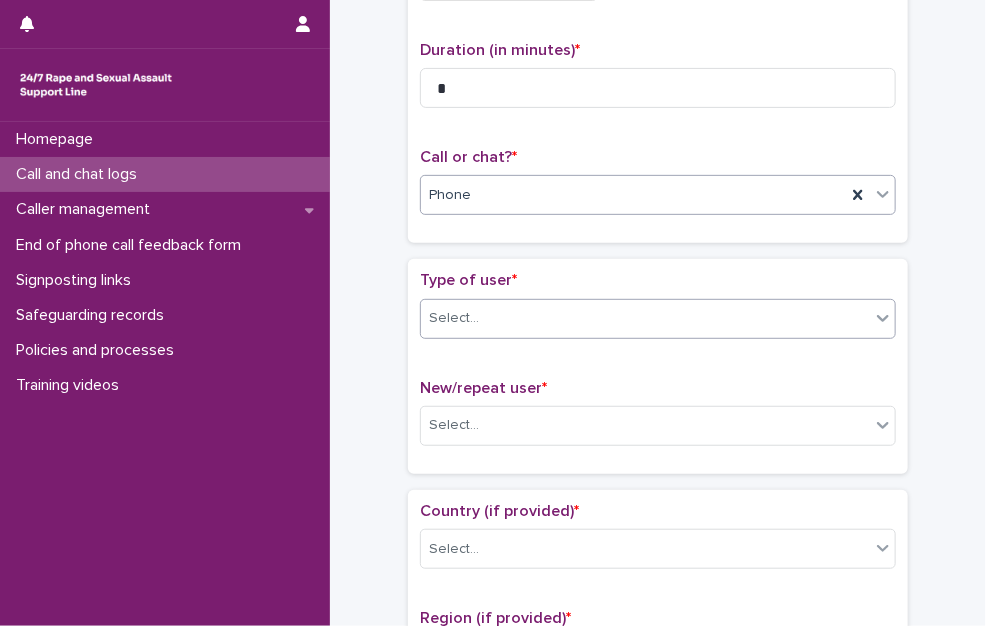 click on "Select..." at bounding box center [645, 318] 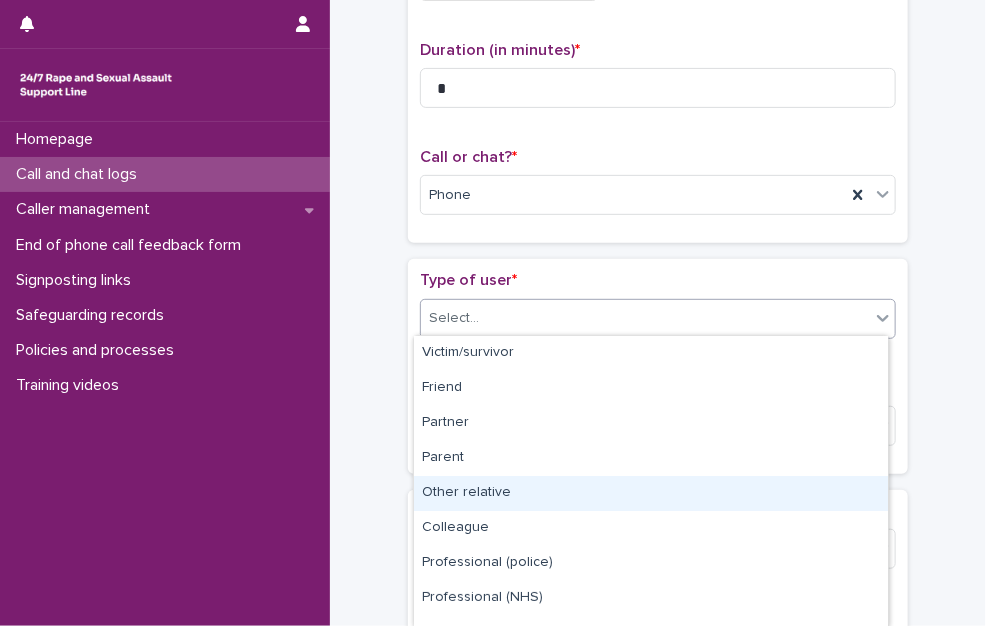 scroll, scrollTop: 232, scrollLeft: 0, axis: vertical 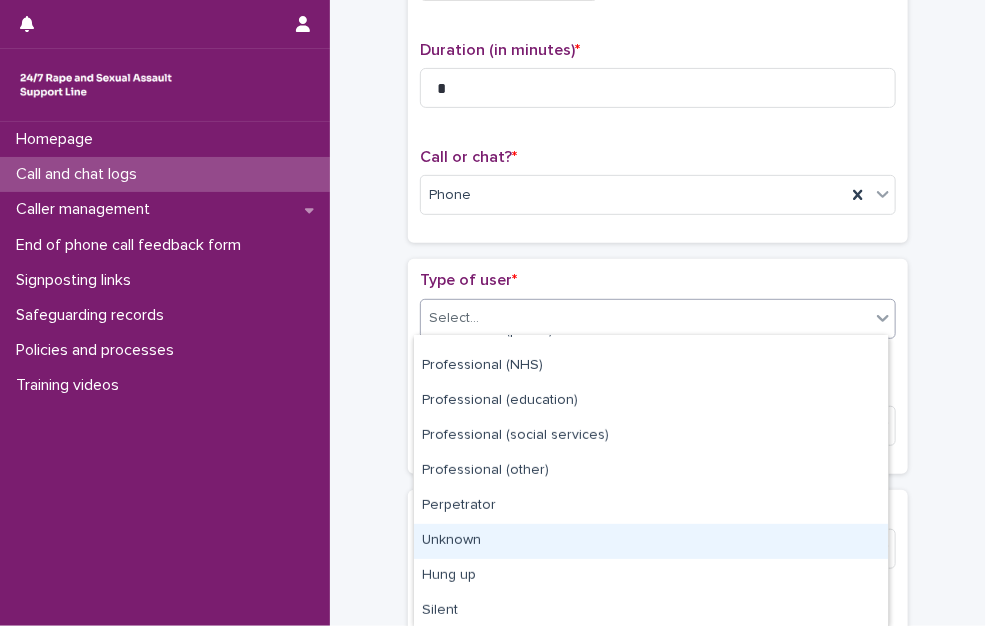 click on "Unknown" at bounding box center [651, 541] 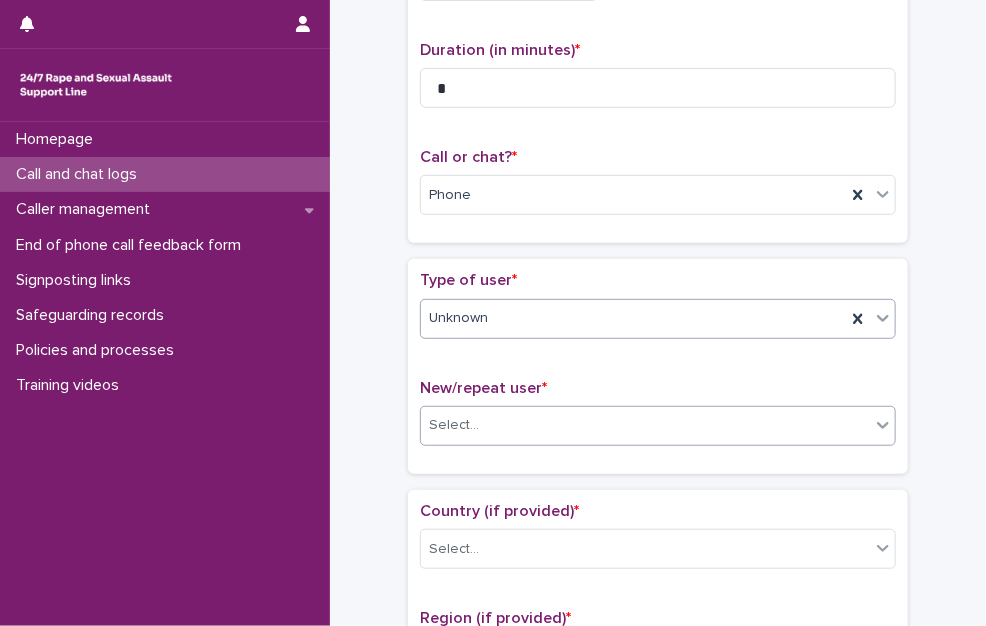 click on "Select..." at bounding box center [645, 425] 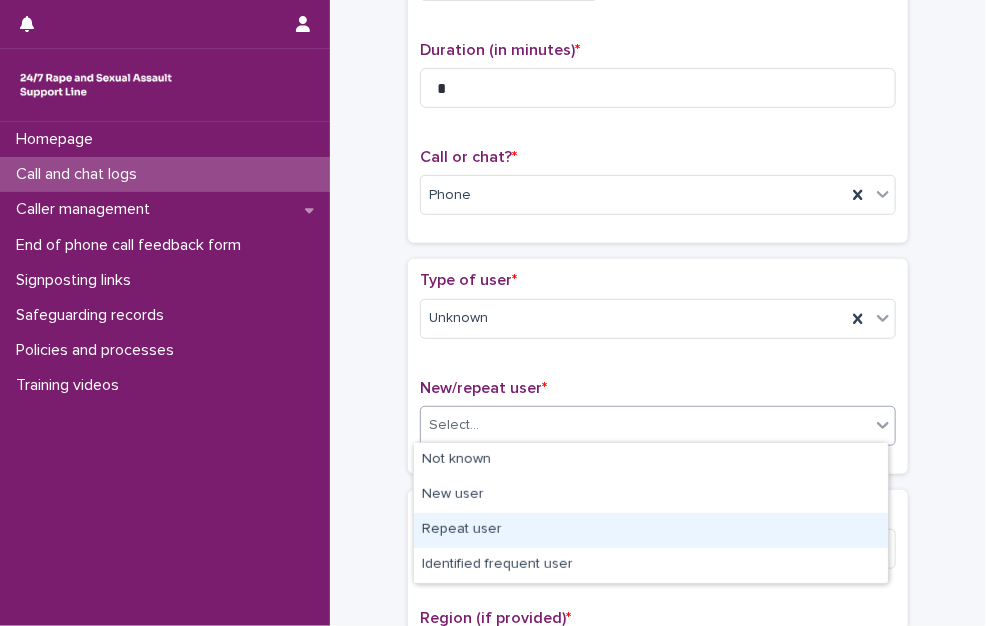 click on "Repeat user" at bounding box center (651, 530) 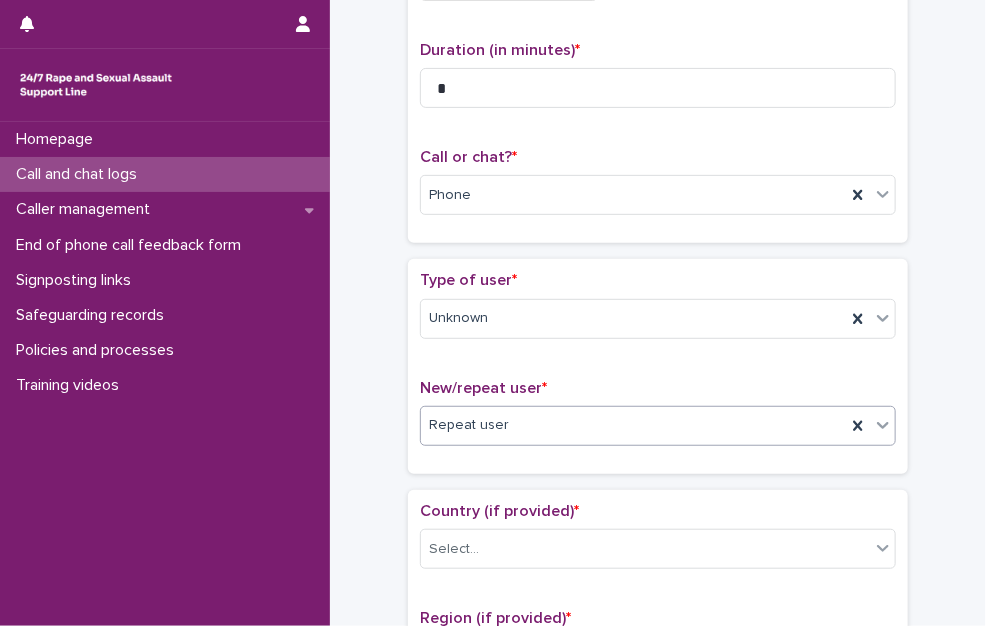 click on "Select..." at bounding box center [645, 549] 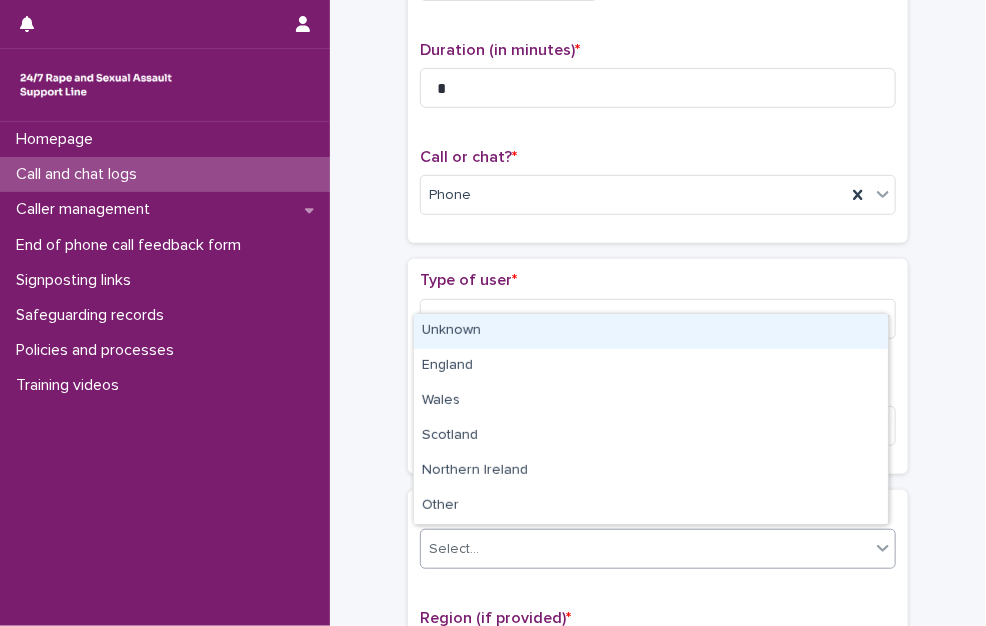 click on "Unknown" at bounding box center (651, 331) 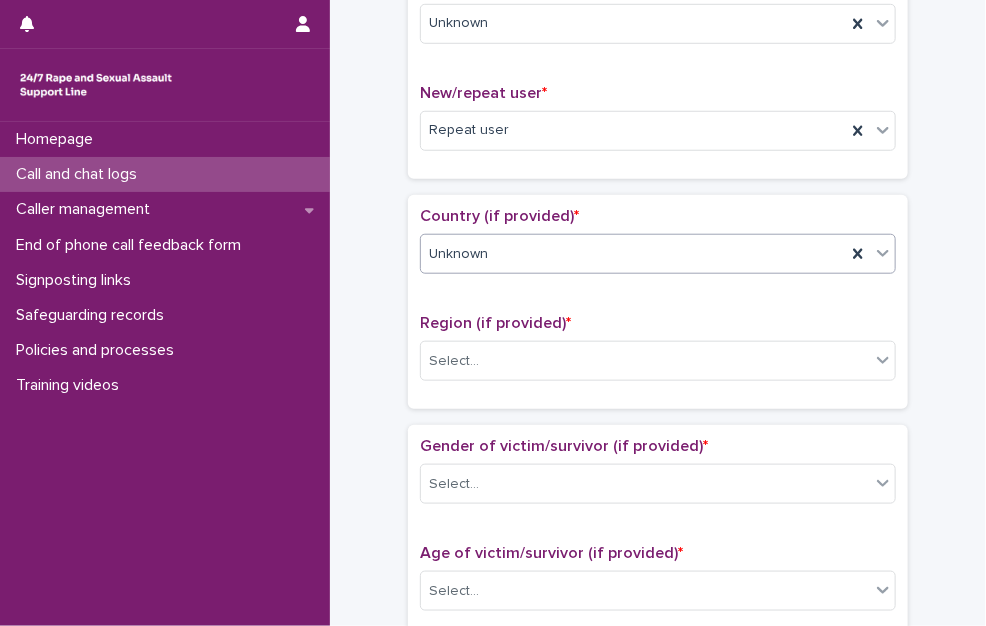 scroll, scrollTop: 600, scrollLeft: 0, axis: vertical 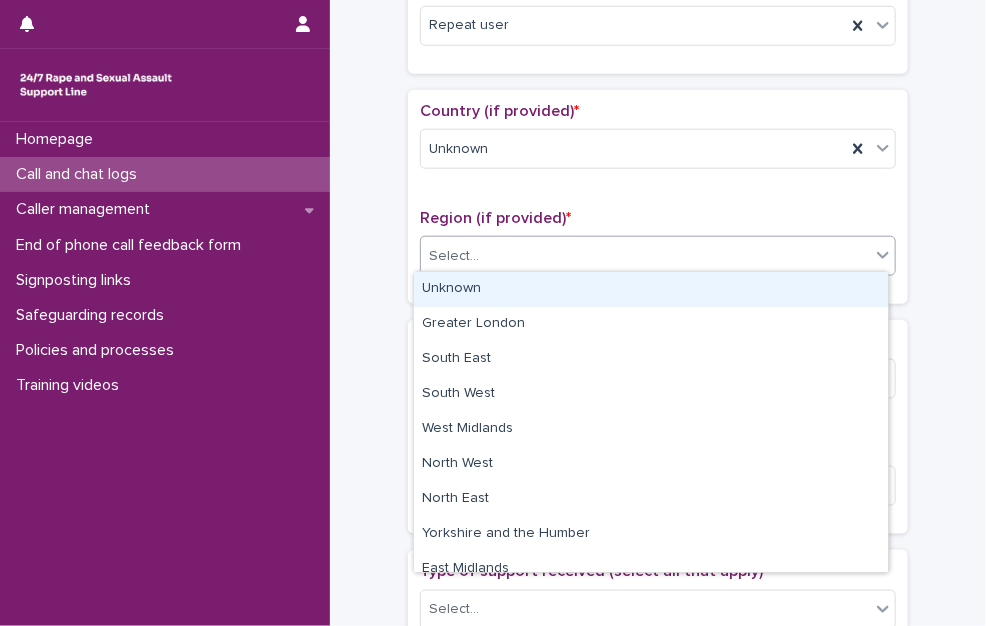 click on "Select..." at bounding box center (645, 256) 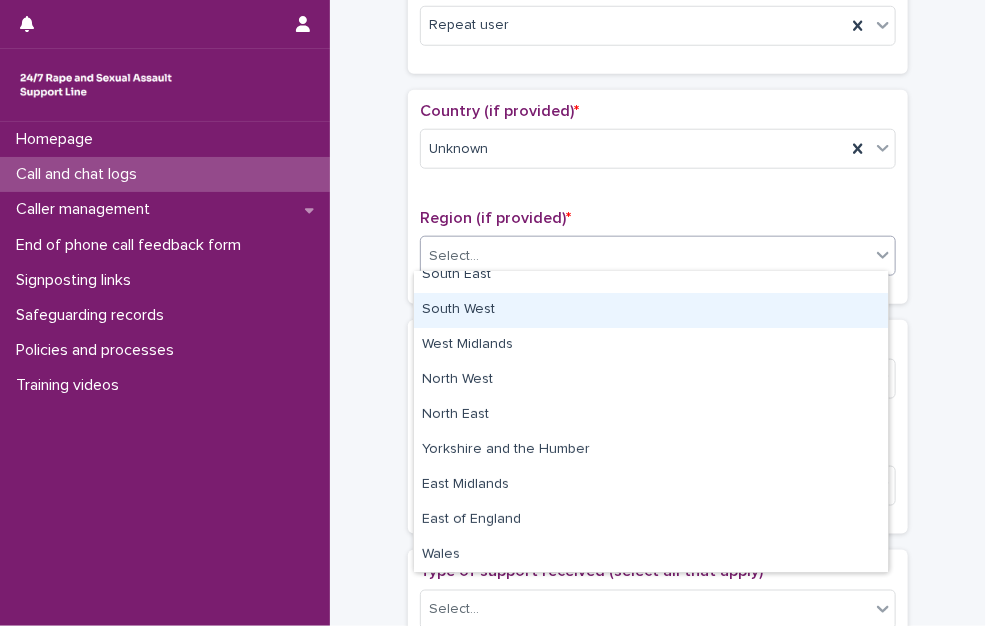 scroll, scrollTop: 0, scrollLeft: 0, axis: both 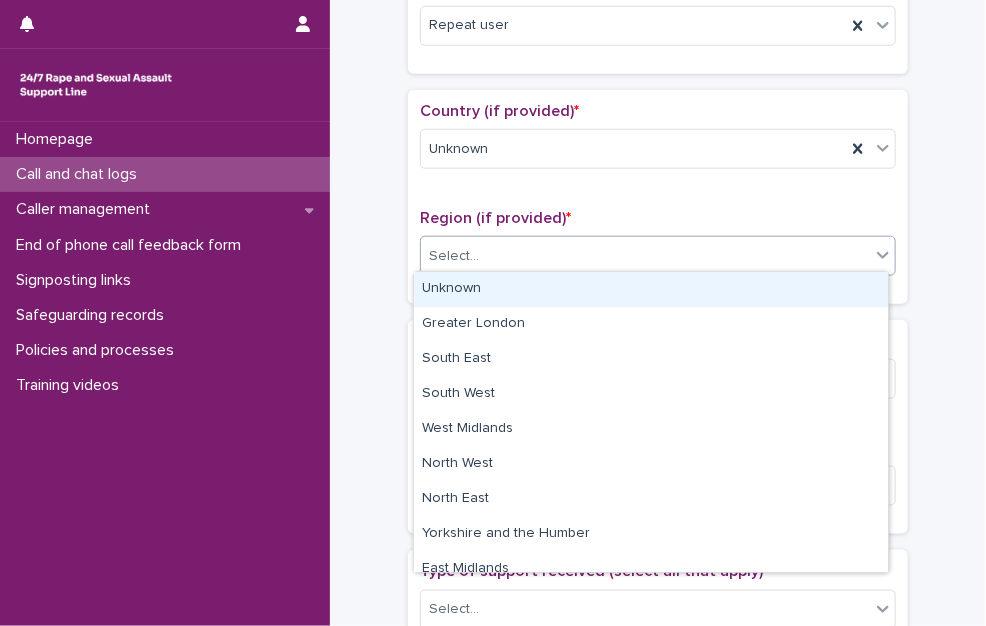 click on "Unknown" at bounding box center [651, 289] 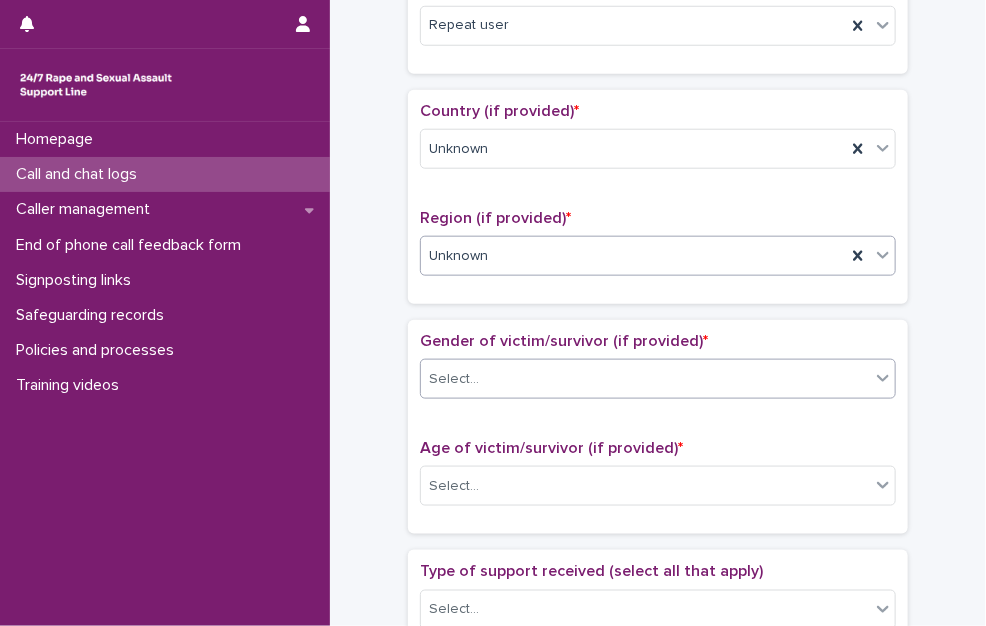 click on "Select..." at bounding box center (645, 379) 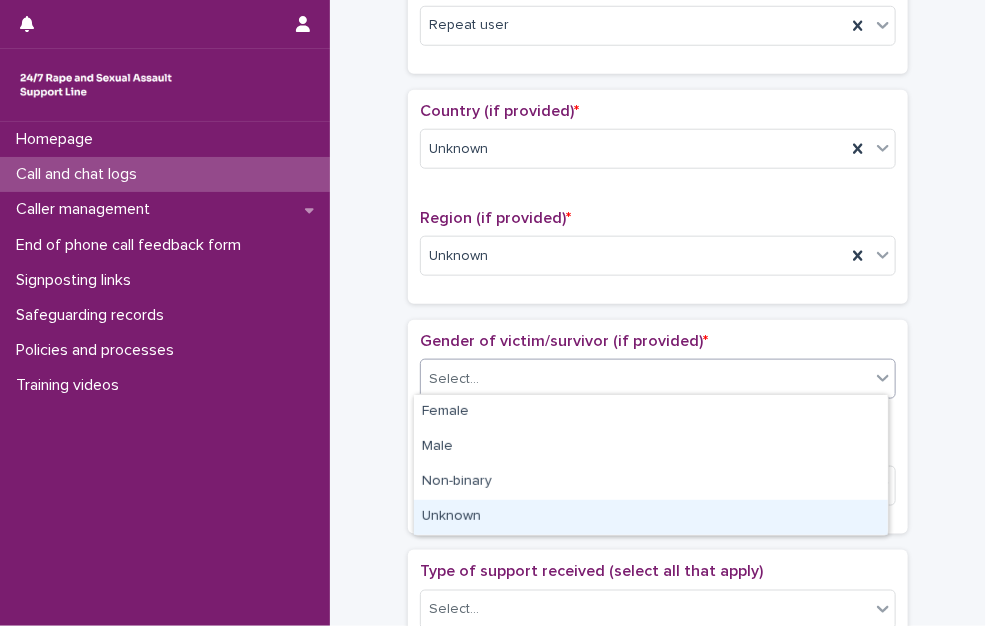 click on "Unknown" at bounding box center [651, 517] 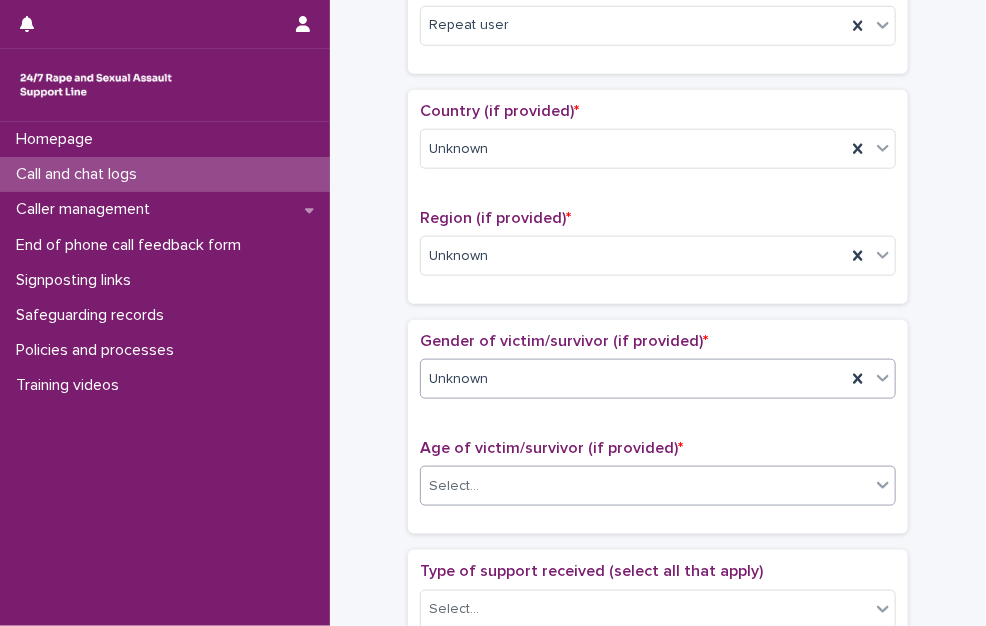 click on "Select..." at bounding box center [645, 486] 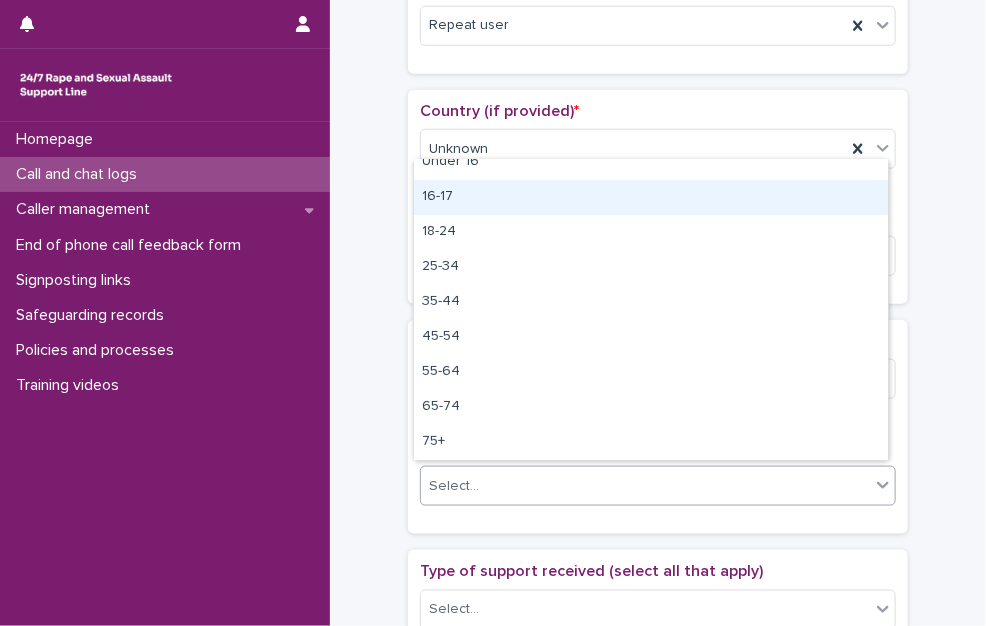 scroll, scrollTop: 0, scrollLeft: 0, axis: both 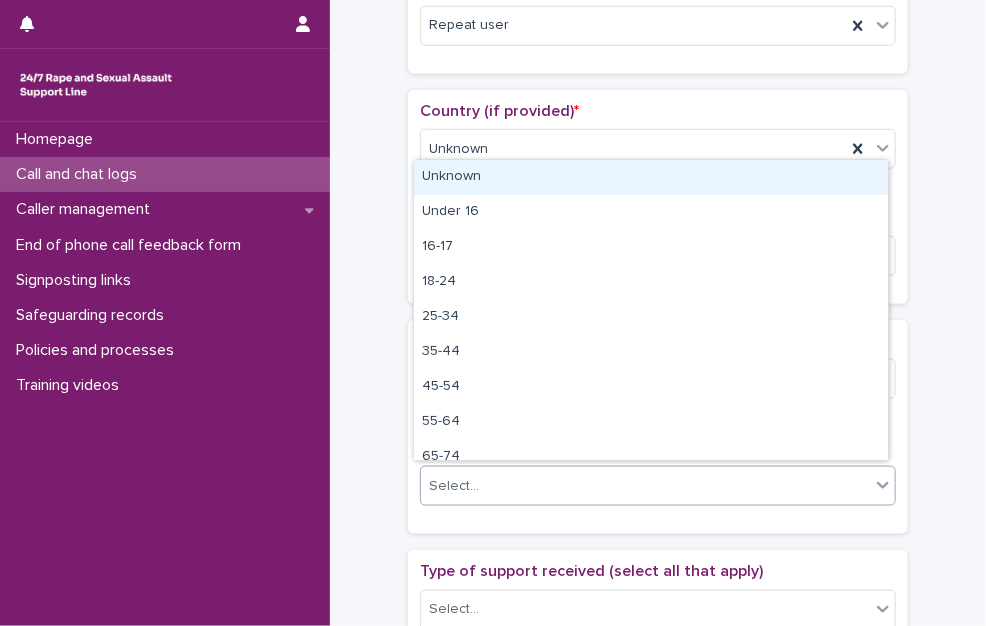 click on "Unknown" at bounding box center (651, 177) 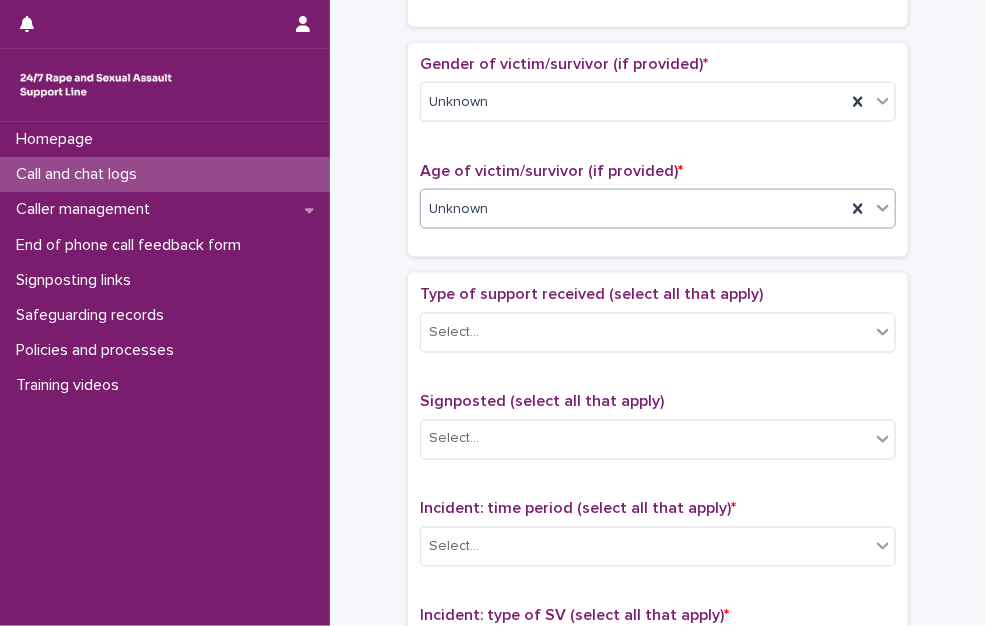 scroll, scrollTop: 1000, scrollLeft: 0, axis: vertical 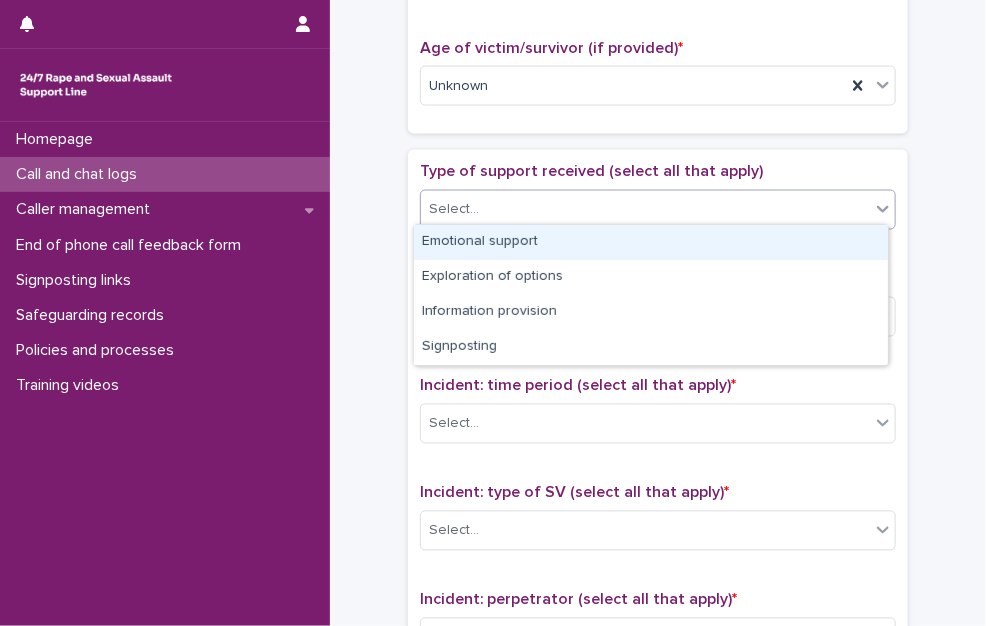 click on "Select..." at bounding box center (645, 209) 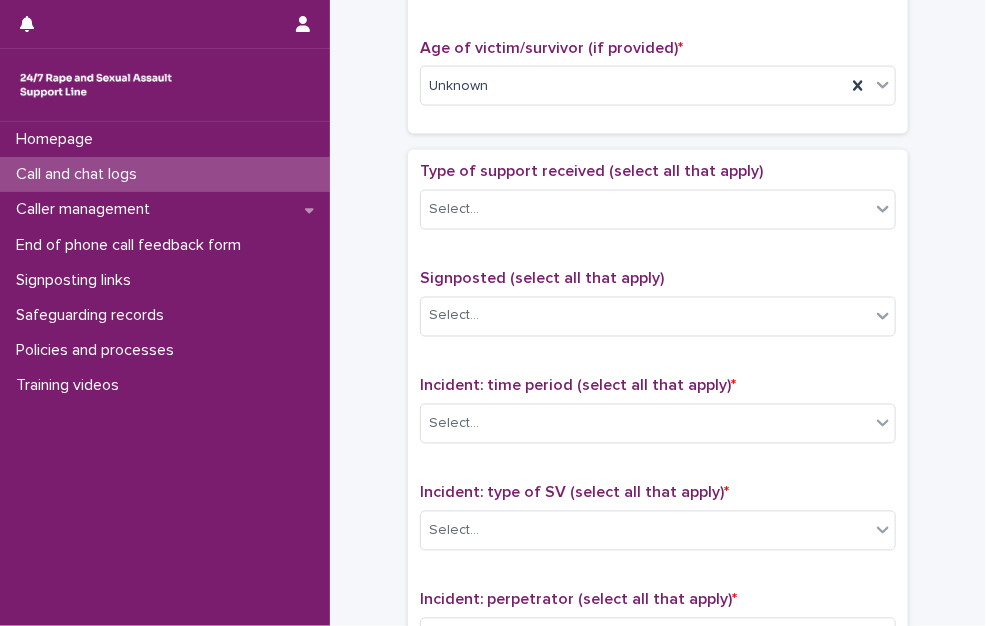 click on "**********" at bounding box center [658, 35] 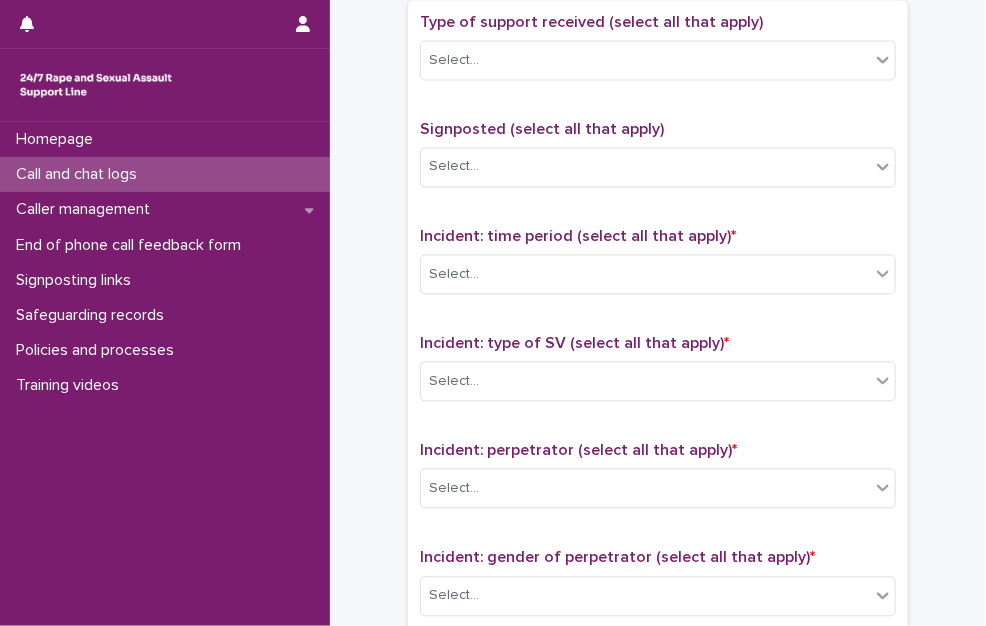 scroll, scrollTop: 1200, scrollLeft: 0, axis: vertical 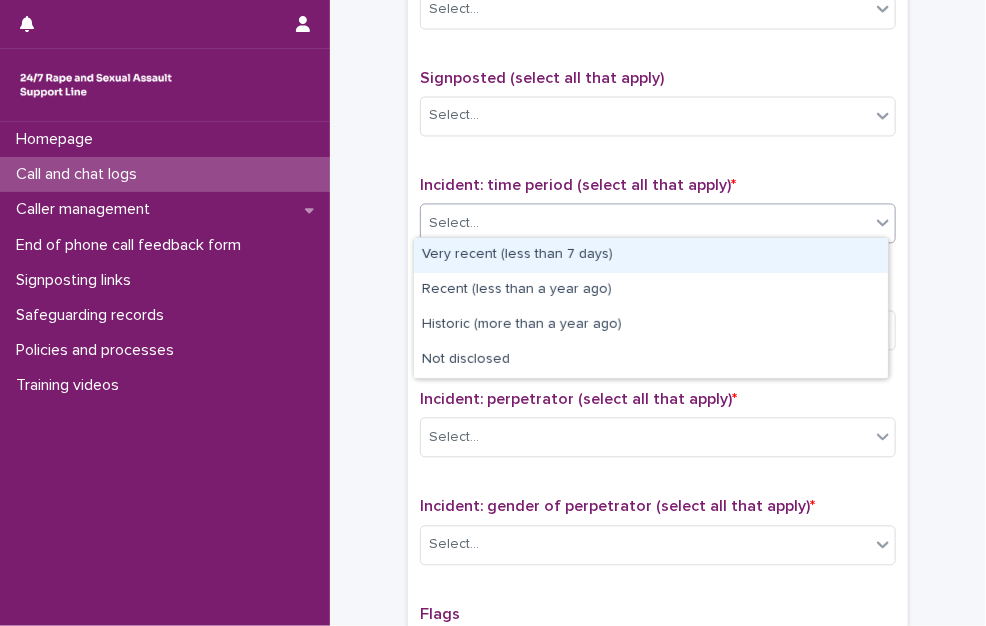 click on "Select..." at bounding box center (645, 224) 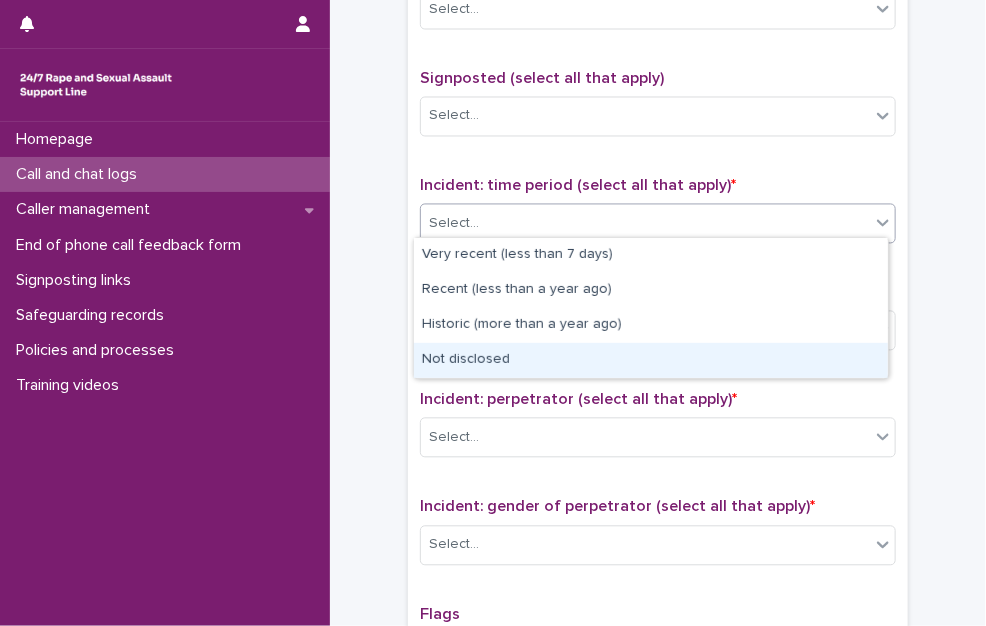 click on "Not disclosed" at bounding box center (651, 360) 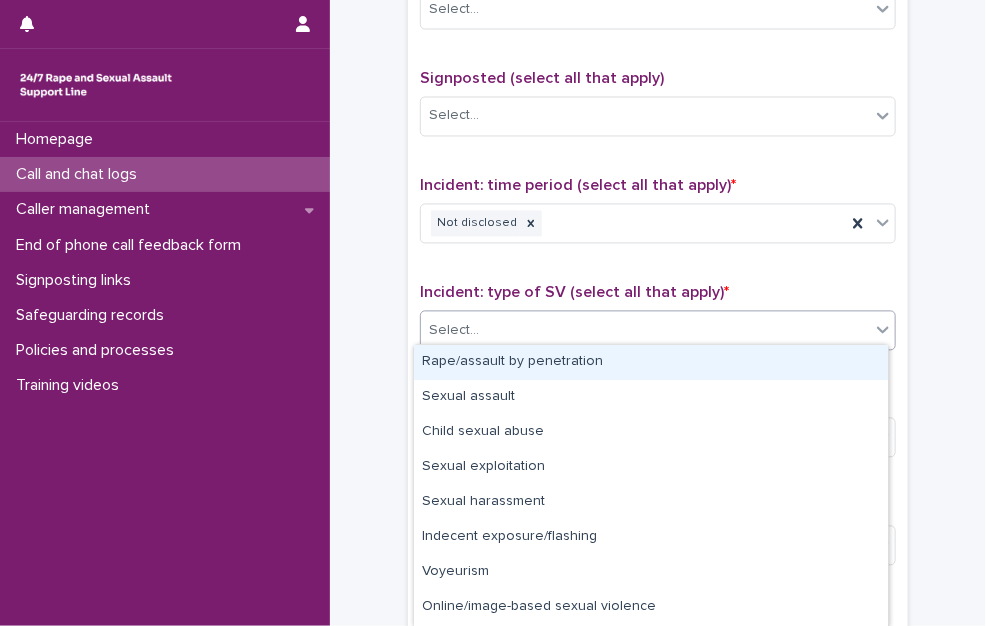 click on "Select..." at bounding box center [645, 331] 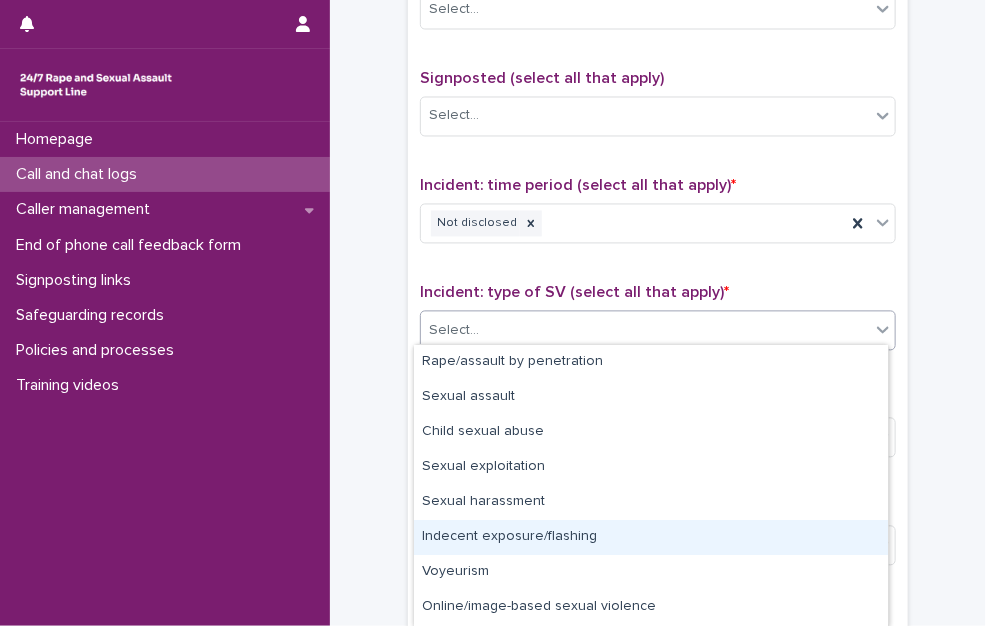 scroll, scrollTop: 68, scrollLeft: 0, axis: vertical 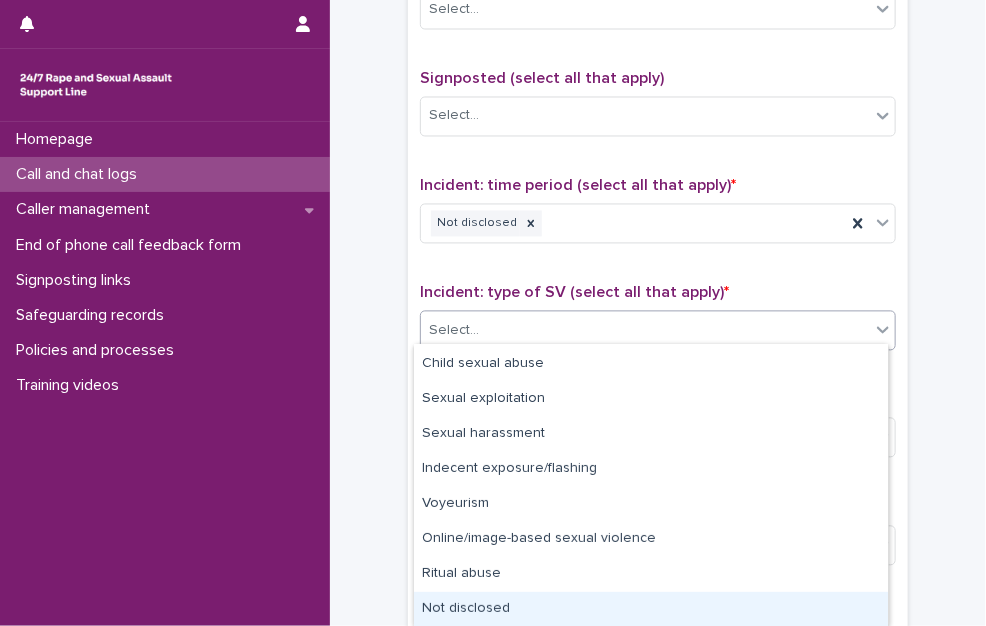 click on "Not disclosed" at bounding box center [651, 609] 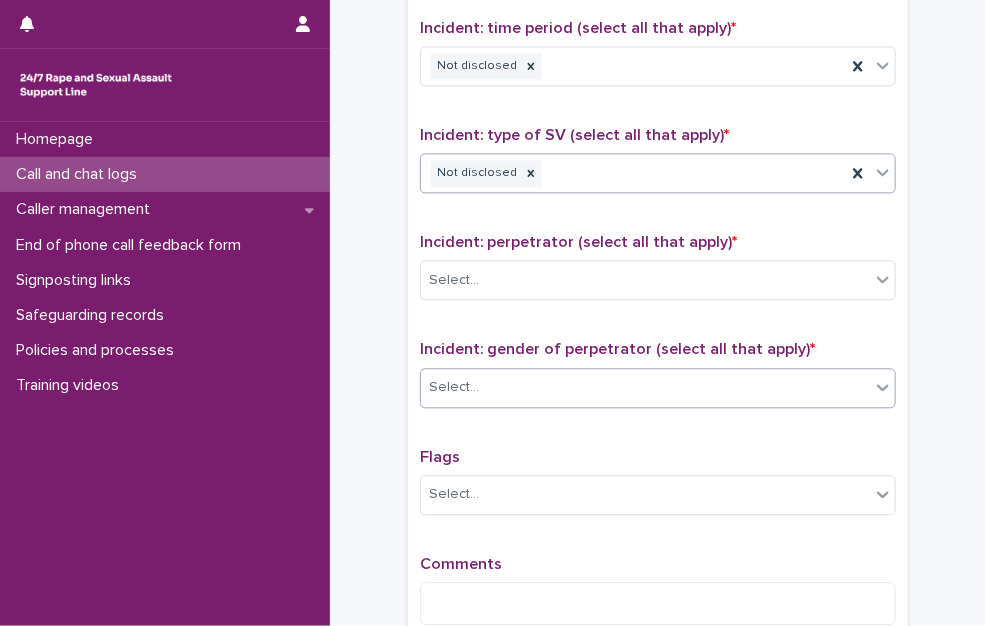 scroll, scrollTop: 1400, scrollLeft: 0, axis: vertical 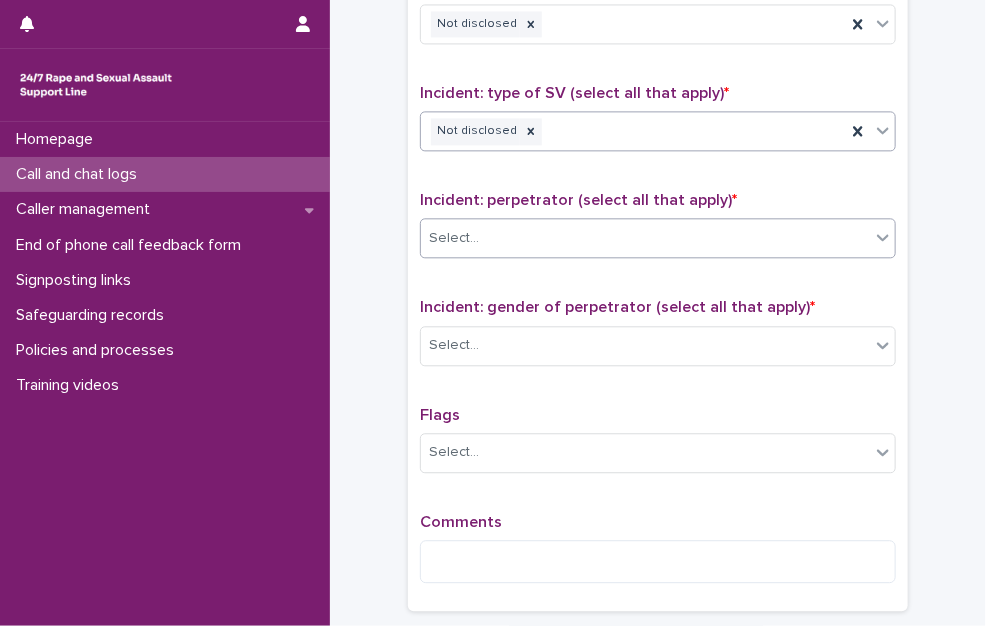 click on "Select..." at bounding box center [645, 238] 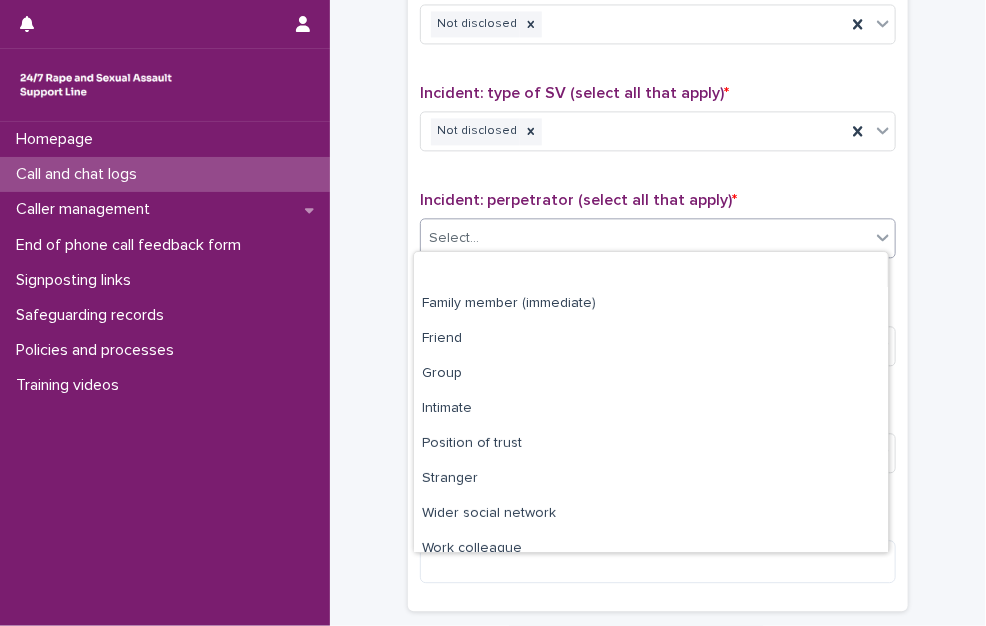 scroll, scrollTop: 84, scrollLeft: 0, axis: vertical 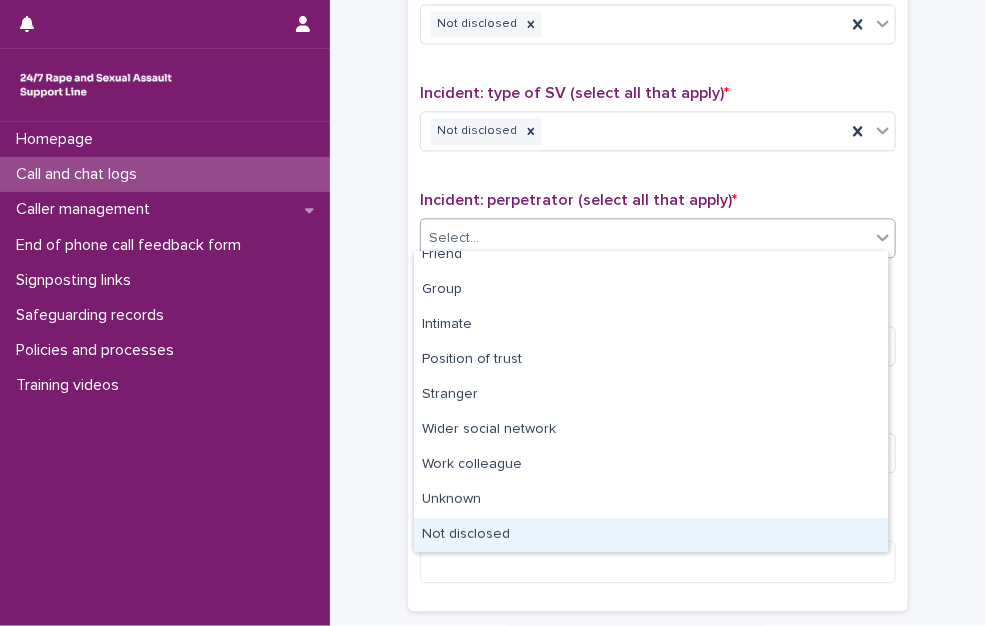 click on "Not disclosed" at bounding box center (651, 535) 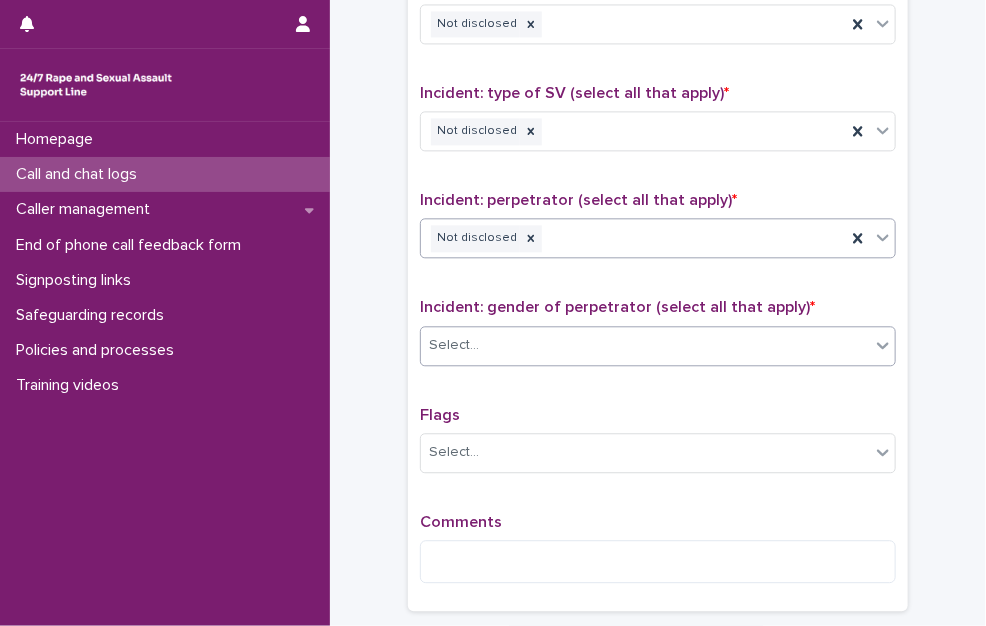 click on "Select..." at bounding box center (645, 345) 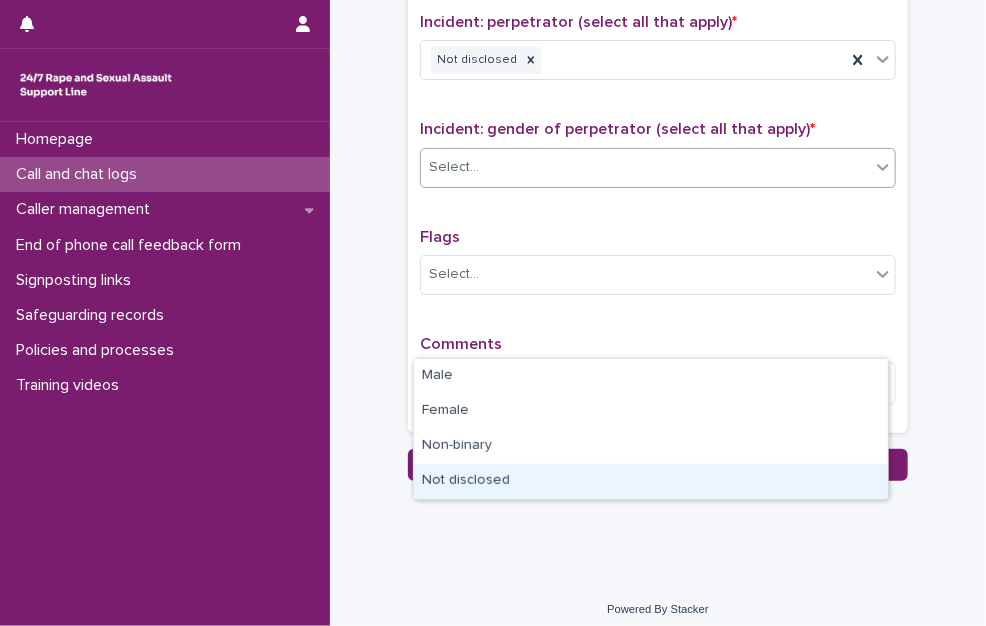 scroll, scrollTop: 1580, scrollLeft: 0, axis: vertical 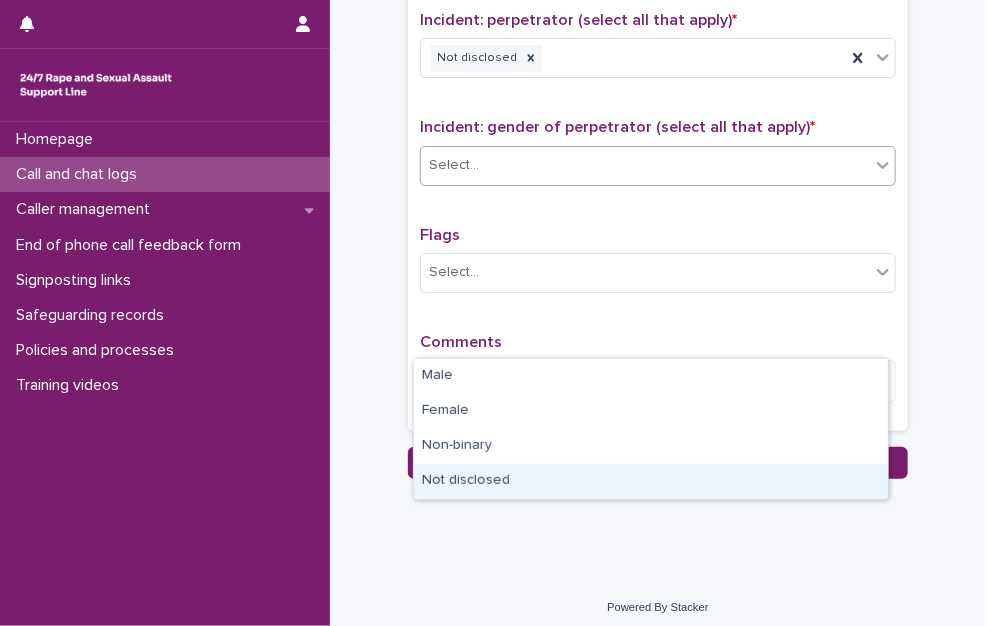 click on "Not disclosed" at bounding box center [651, 481] 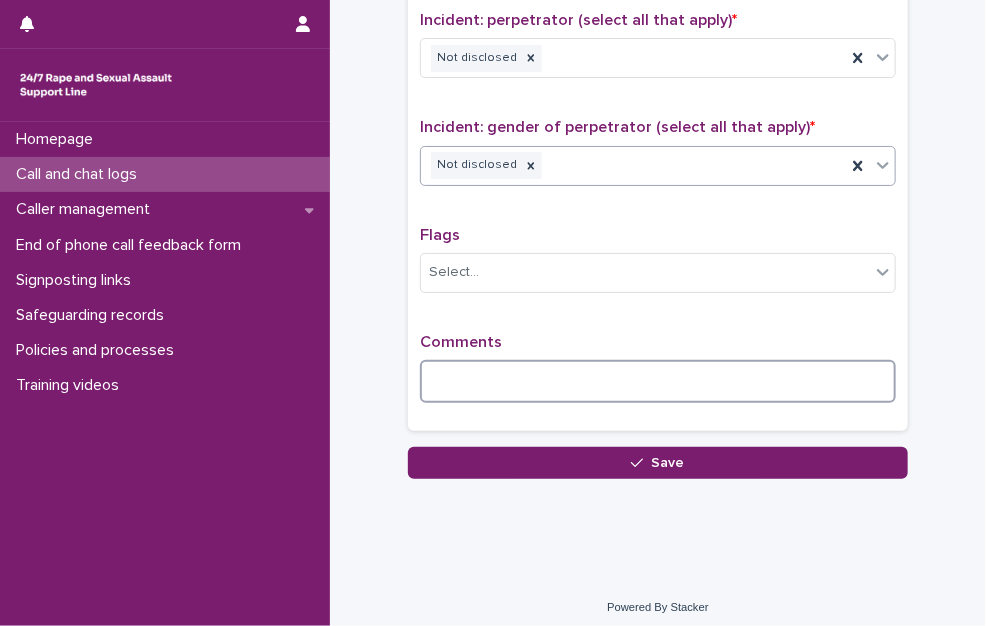 click at bounding box center (658, 381) 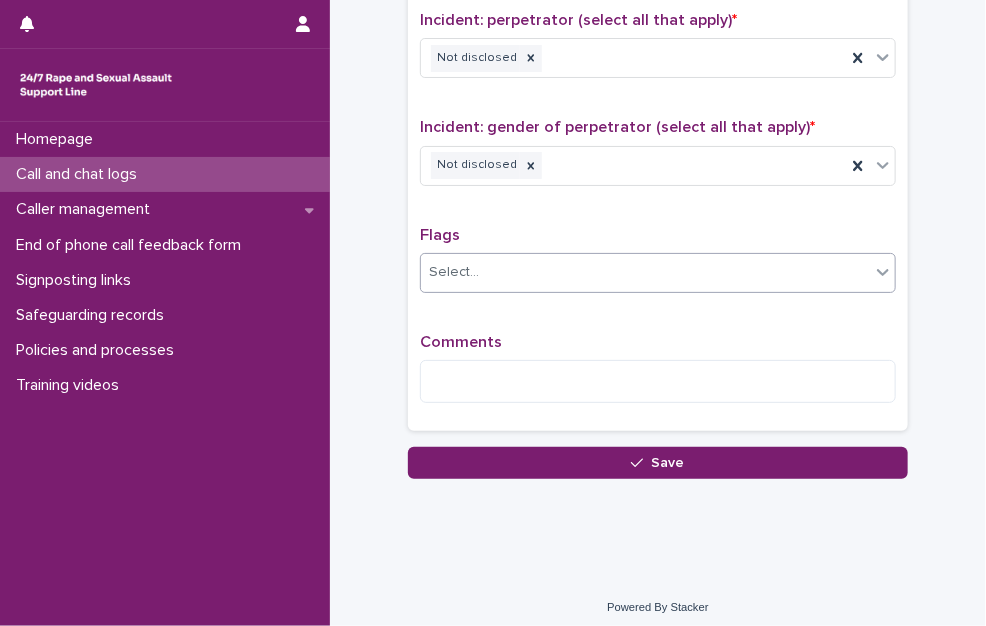 click on "Select..." at bounding box center (645, 272) 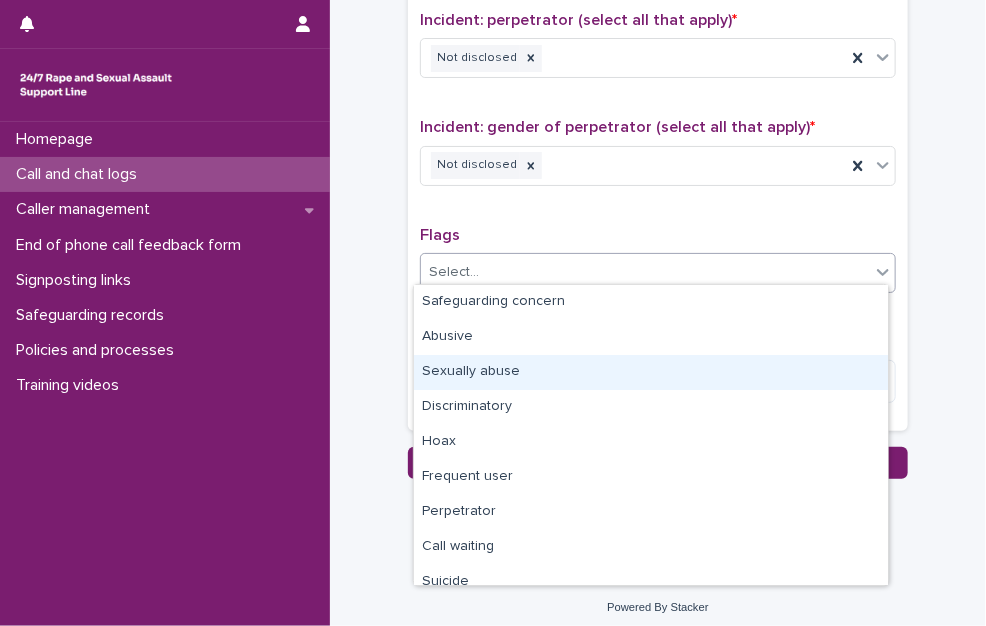 drag, startPoint x: 595, startPoint y: 367, endPoint x: 533, endPoint y: 373, distance: 62.289646 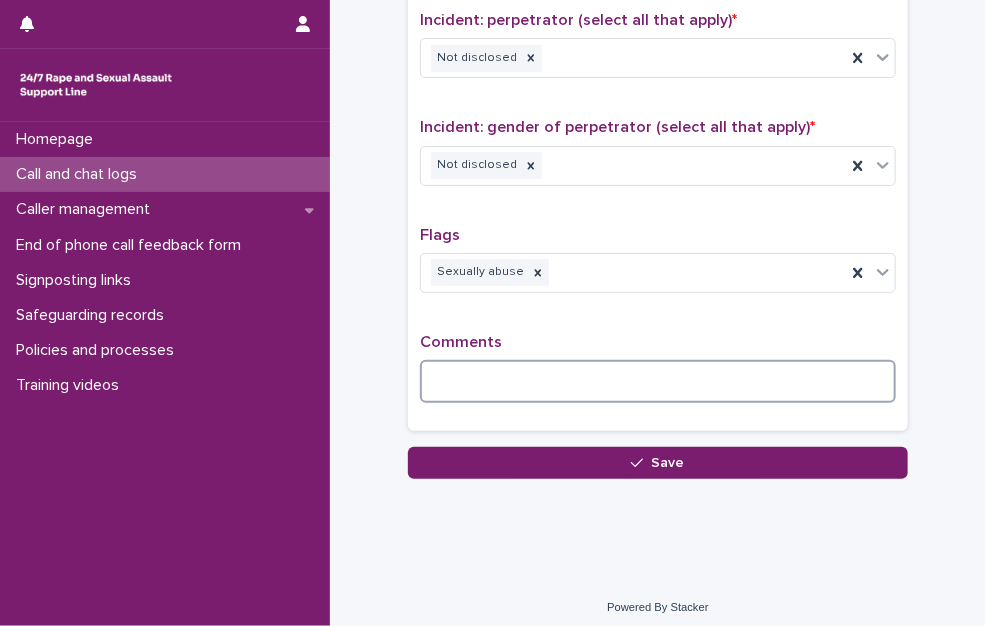 drag, startPoint x: 527, startPoint y: 381, endPoint x: 976, endPoint y: 402, distance: 449.4908 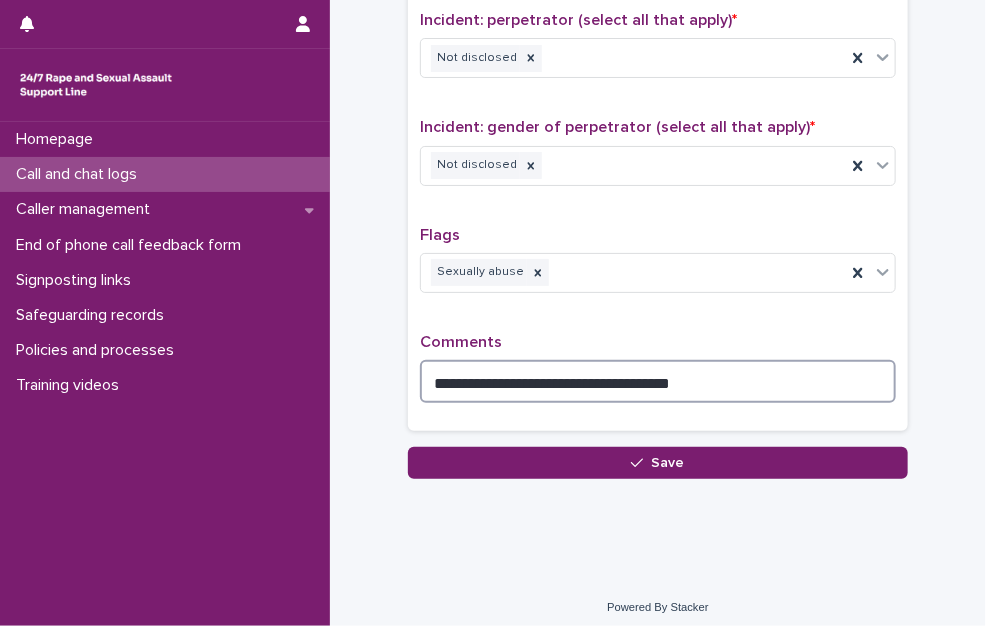 click on "**********" at bounding box center (658, 381) 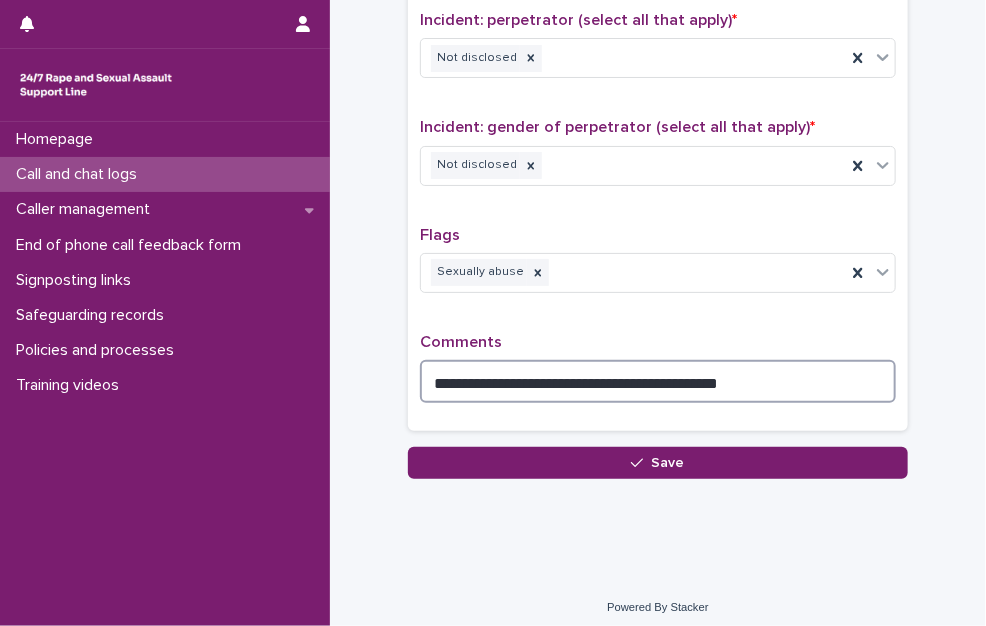 click on "**********" at bounding box center [658, 381] 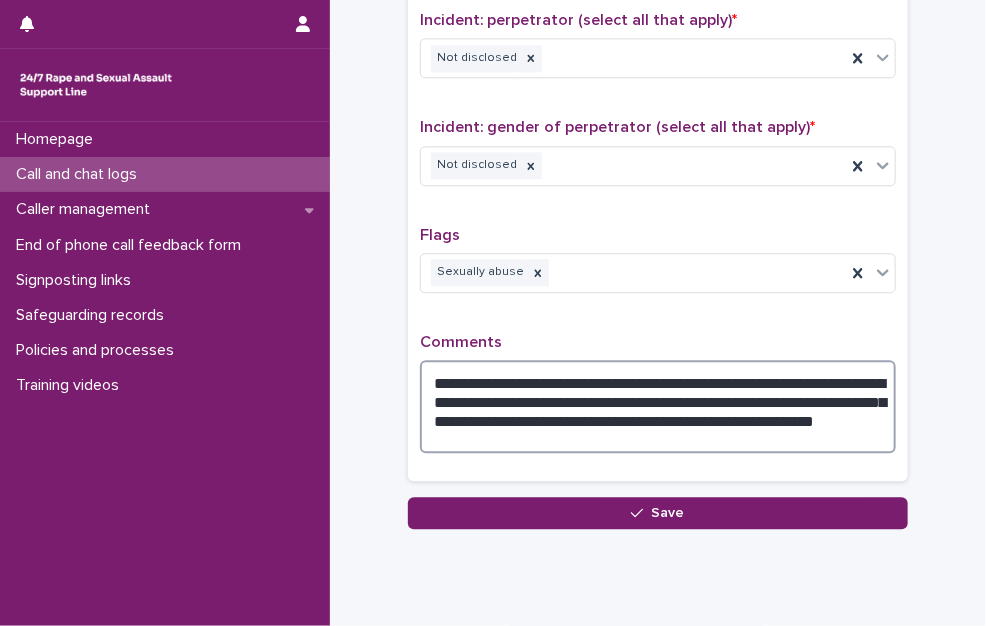 click on "**********" at bounding box center [658, 406] 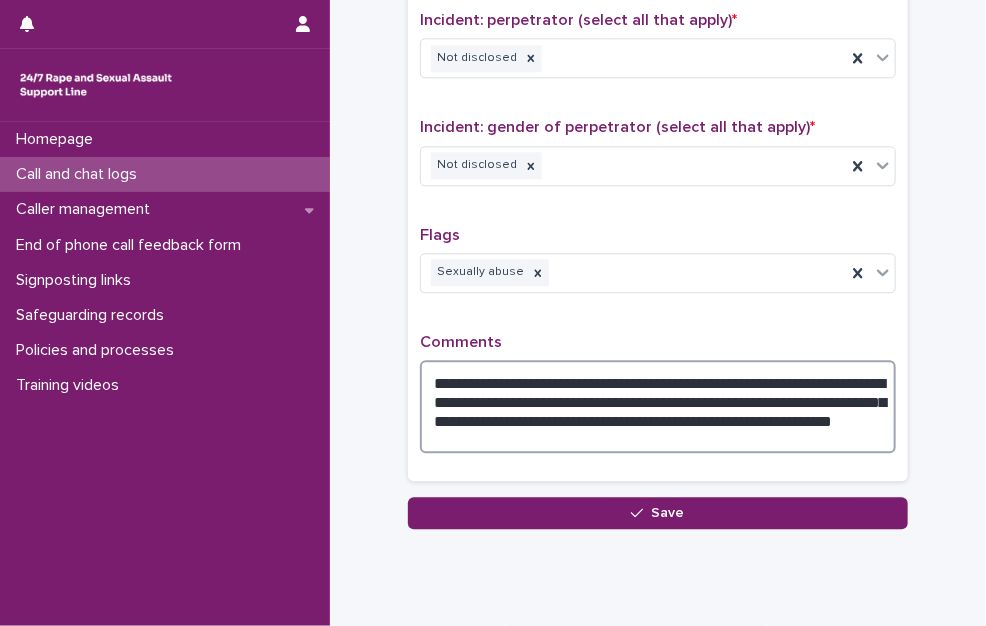 click on "**********" at bounding box center [658, 406] 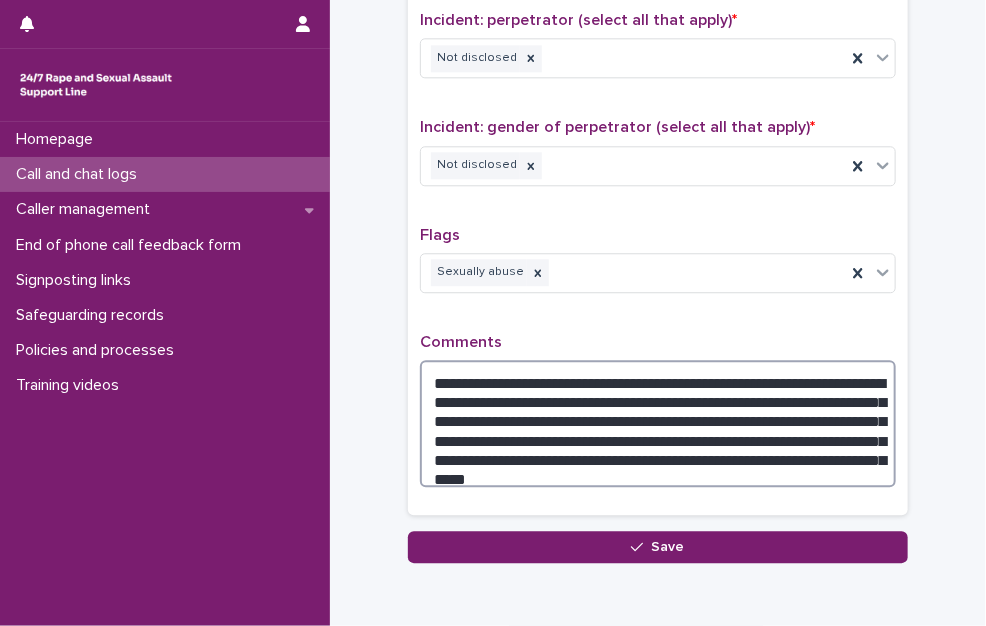 click on "**********" at bounding box center (658, 423) 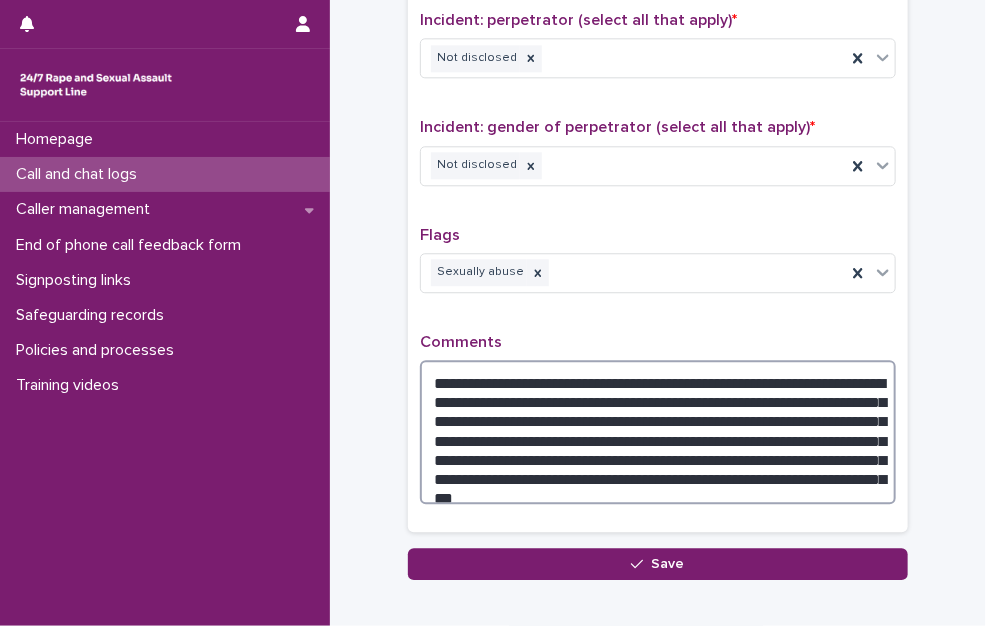click on "**********" at bounding box center (658, 432) 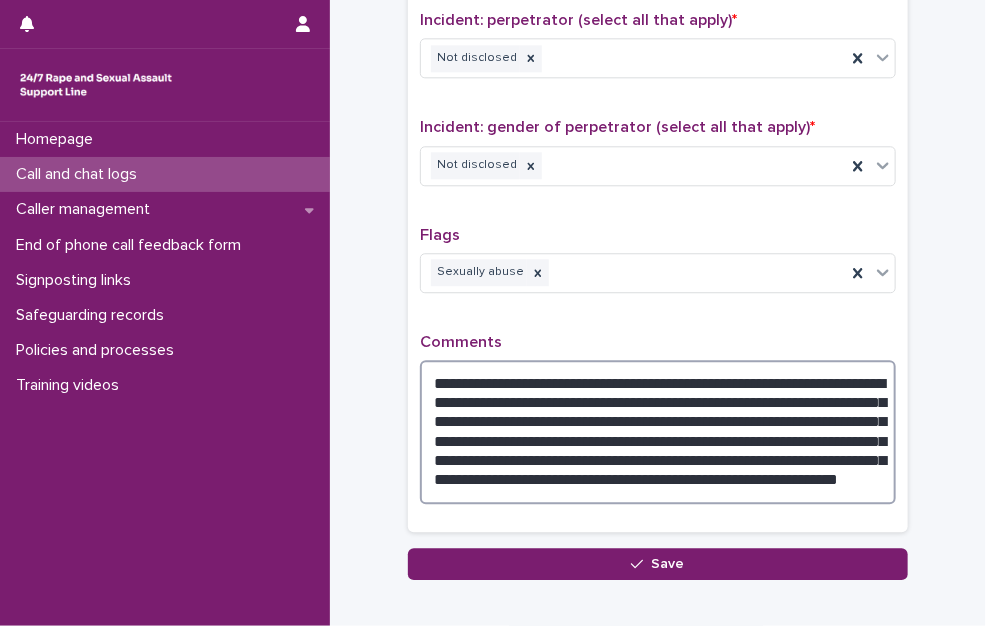 click on "**********" at bounding box center (658, 432) 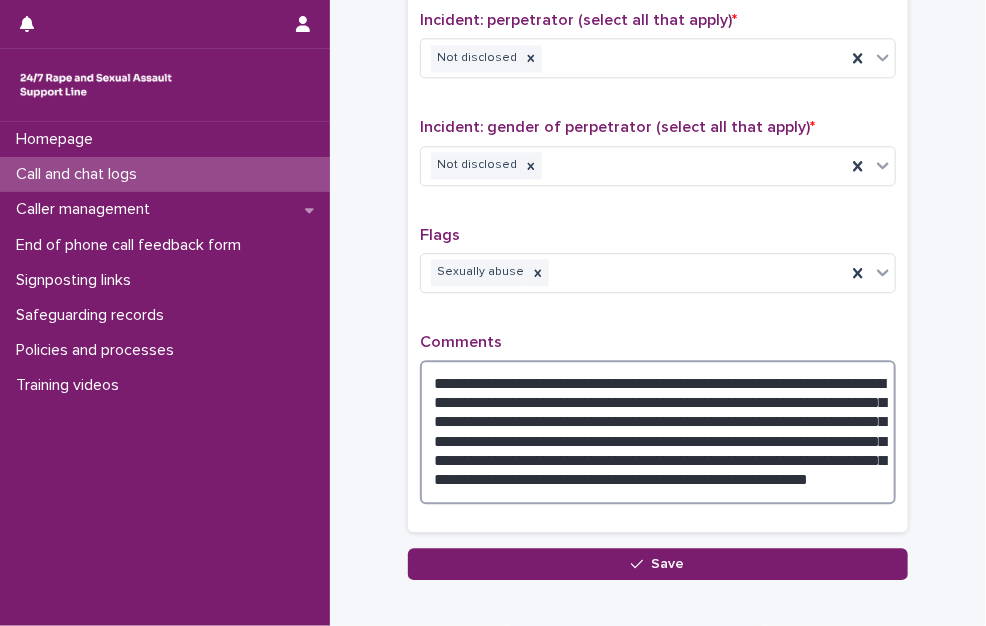click on "**********" at bounding box center (658, 432) 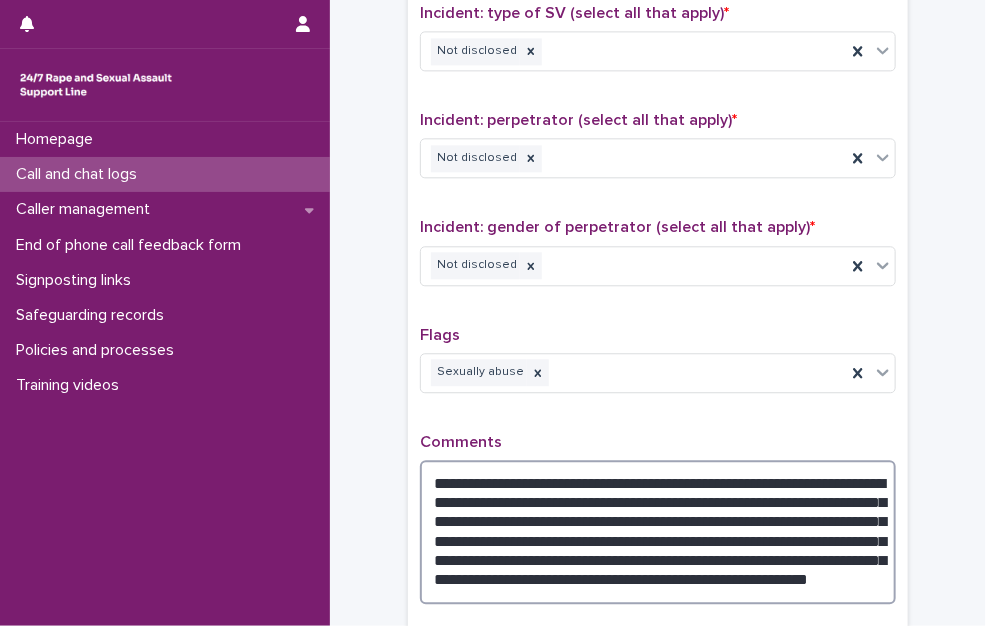 scroll, scrollTop: 1681, scrollLeft: 0, axis: vertical 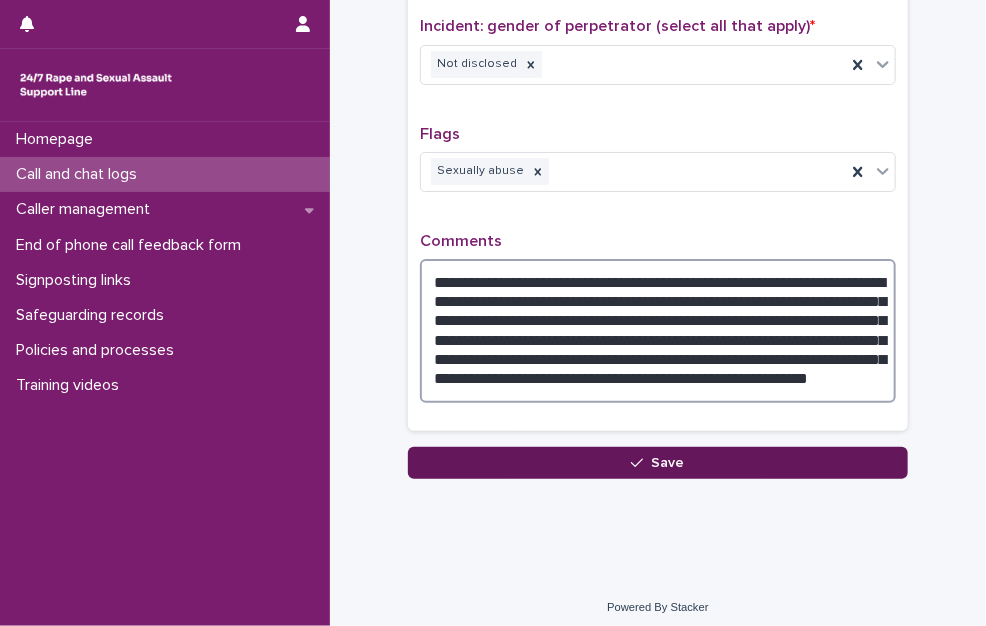 type on "**********" 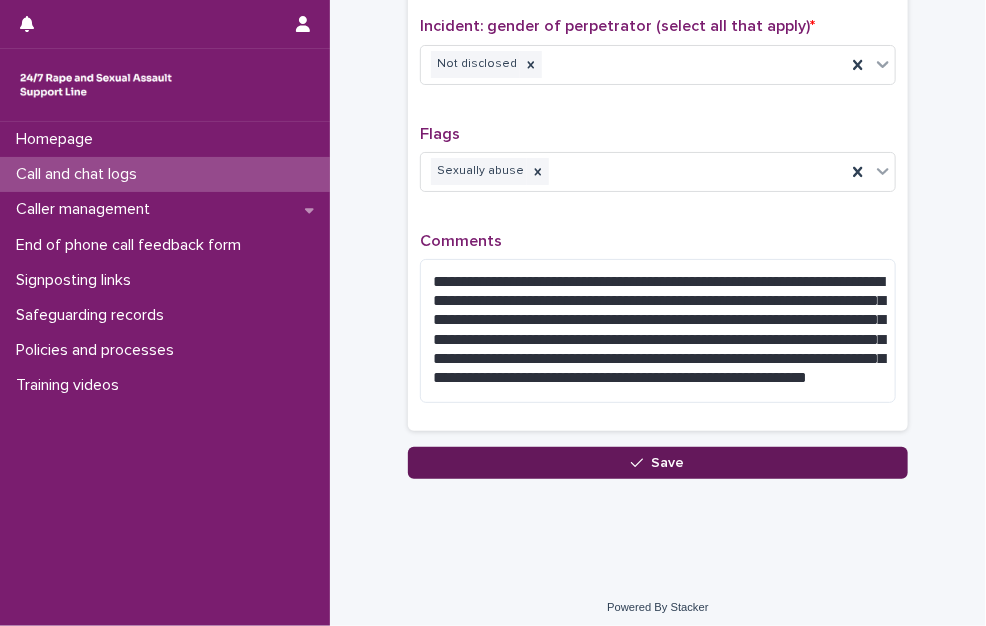 click on "Save" at bounding box center (658, 463) 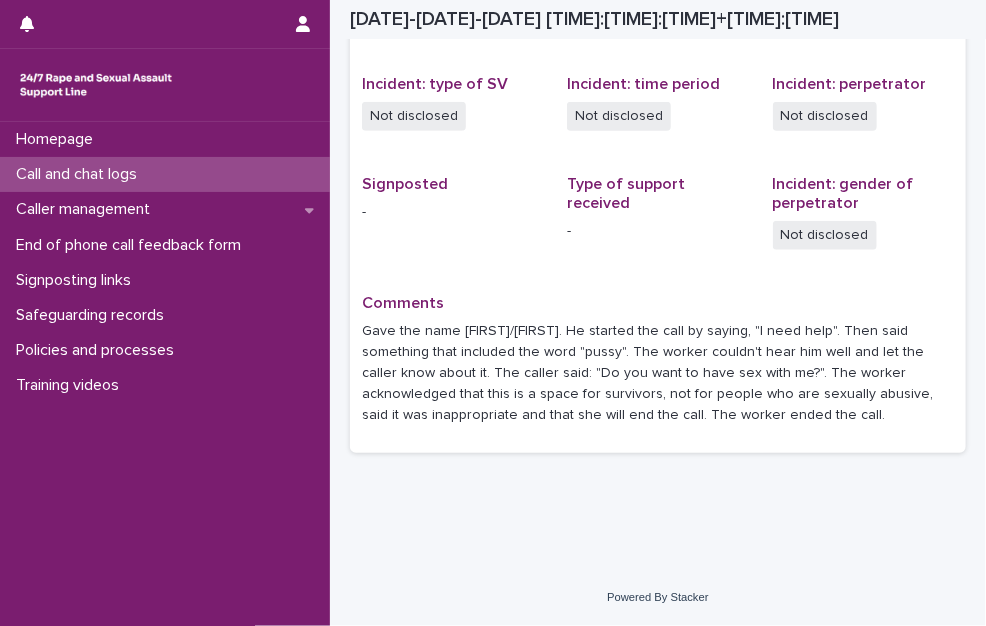 scroll, scrollTop: 491, scrollLeft: 0, axis: vertical 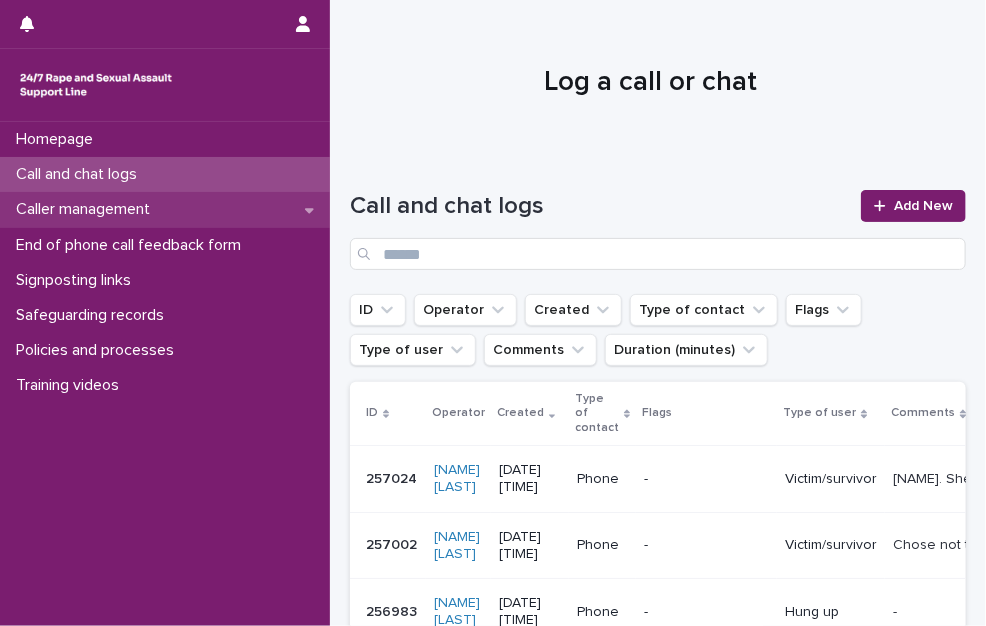 click on "Caller management" at bounding box center (87, 209) 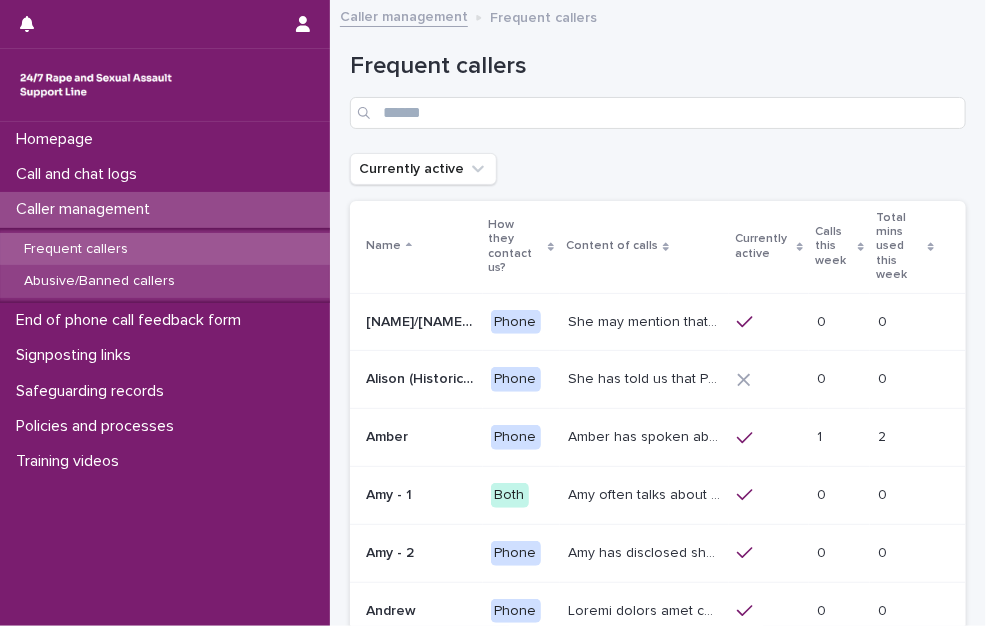 click on "Abusive/Banned callers" at bounding box center (165, 281) 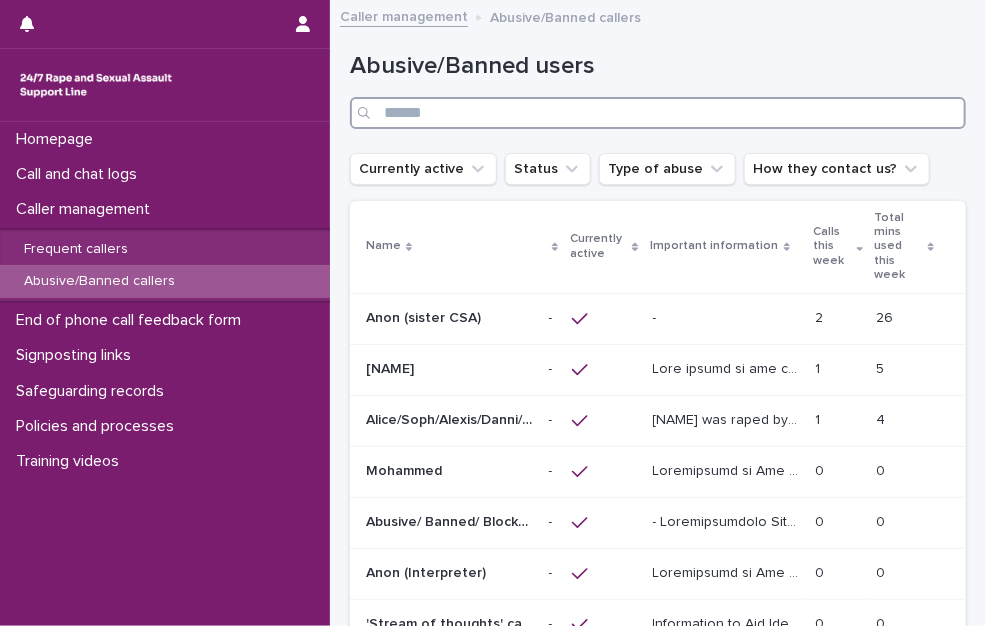 click at bounding box center [658, 113] 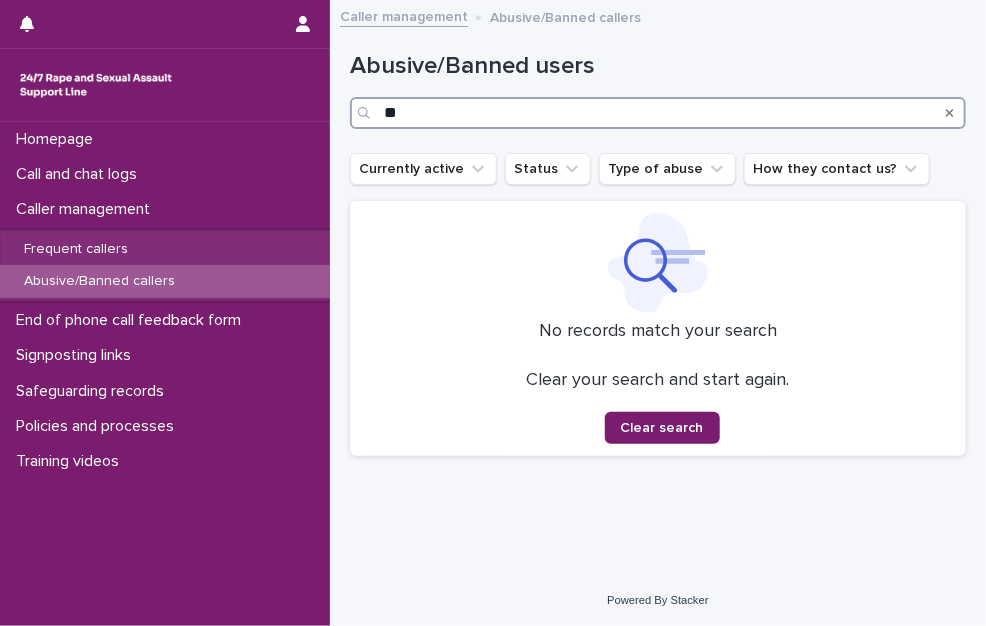 type on "*" 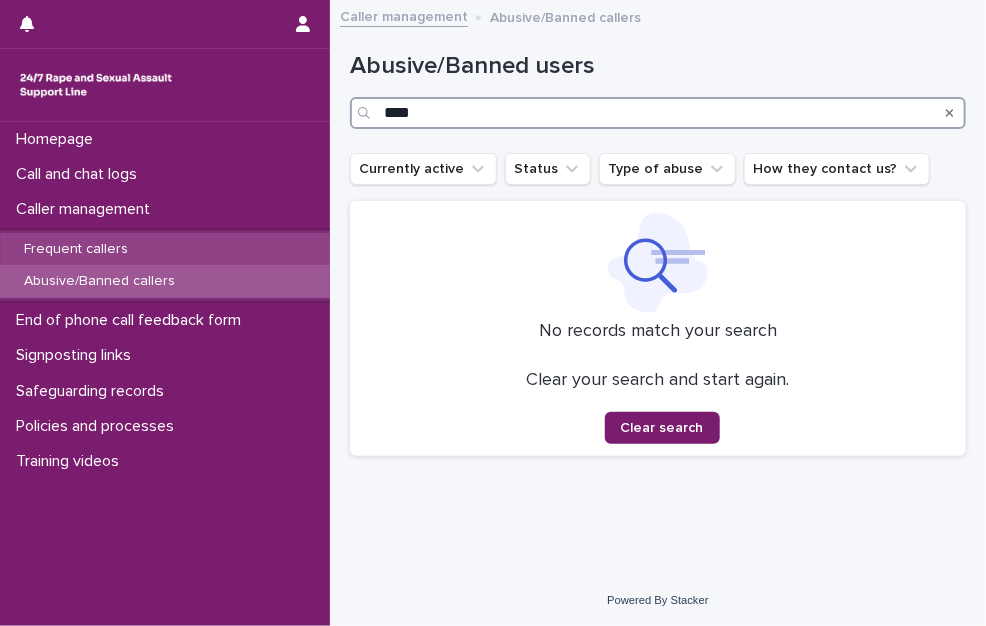 type on "****" 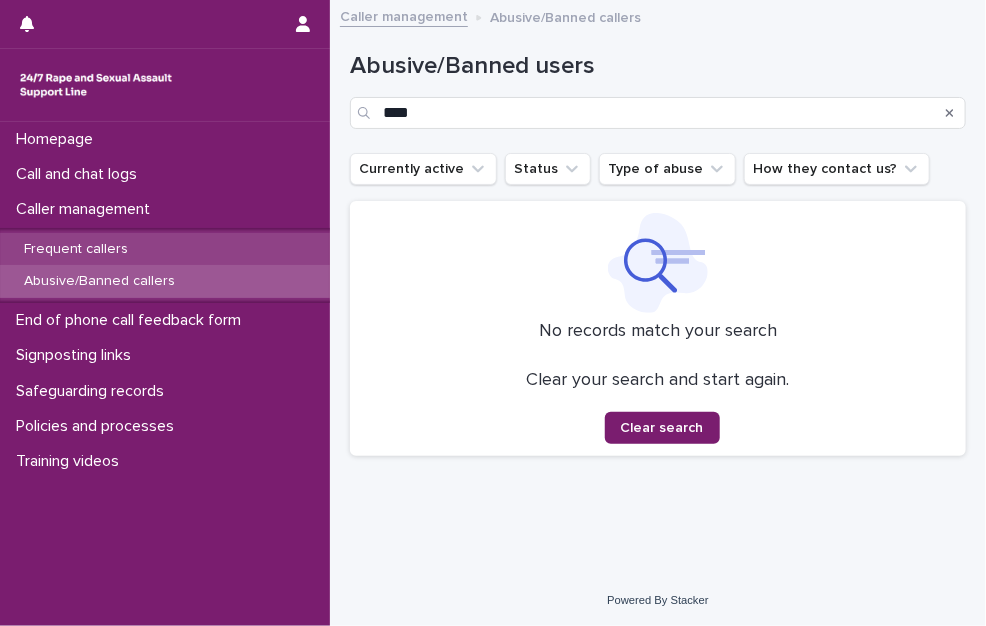 click on "Frequent callers" at bounding box center [165, 249] 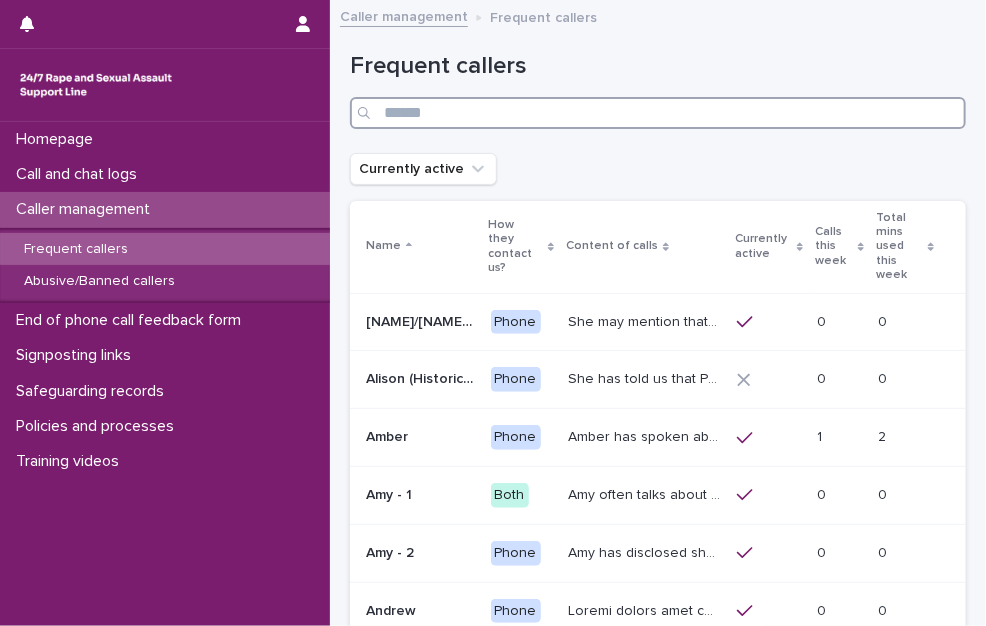 click at bounding box center [658, 113] 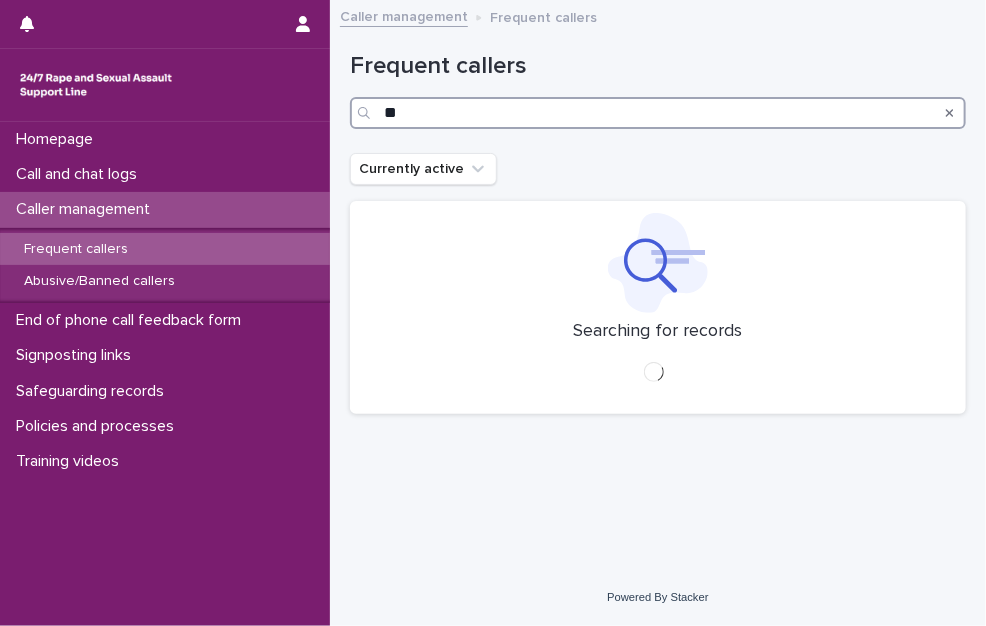 type on "*" 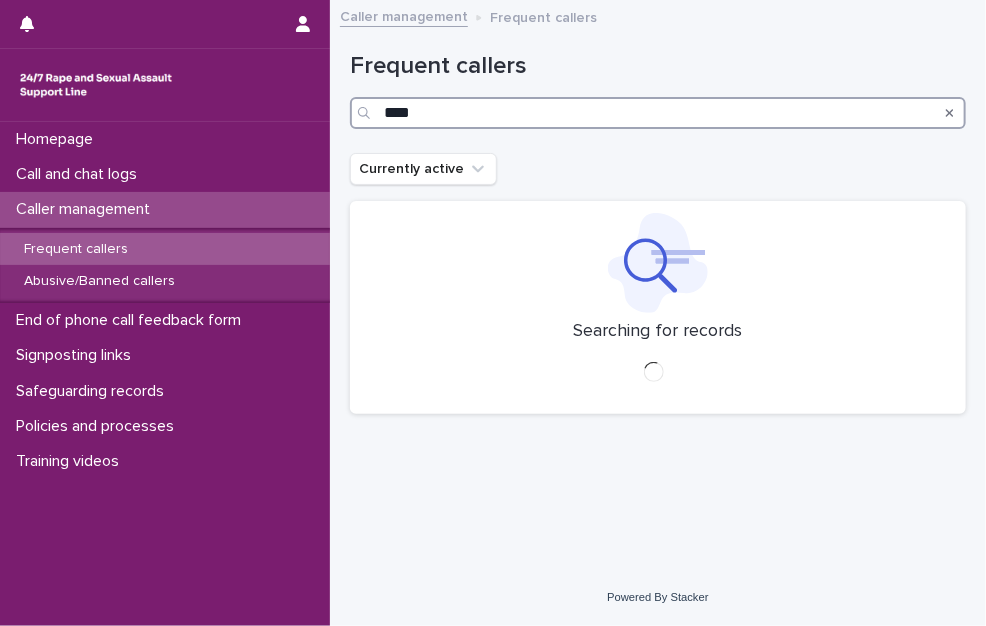 type on "****" 